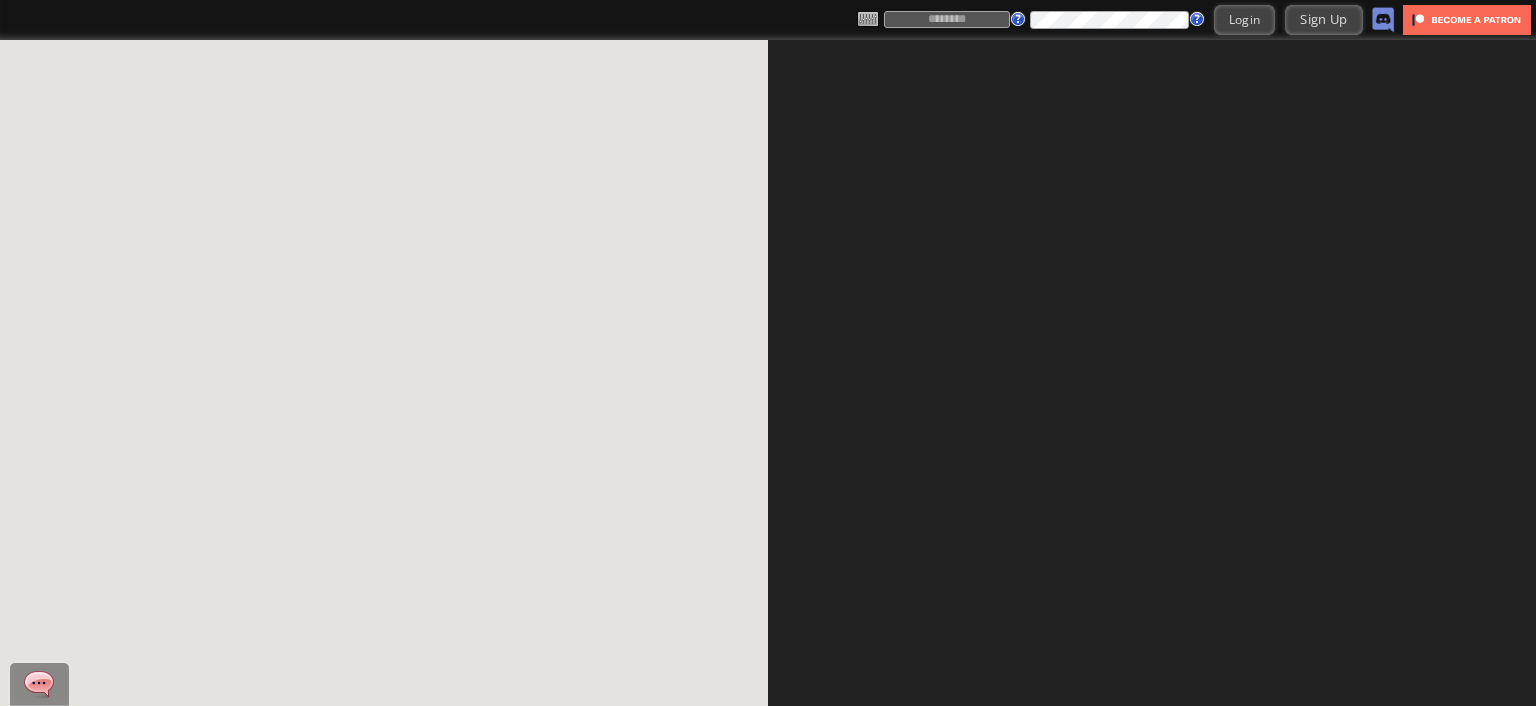 scroll, scrollTop: 0, scrollLeft: 0, axis: both 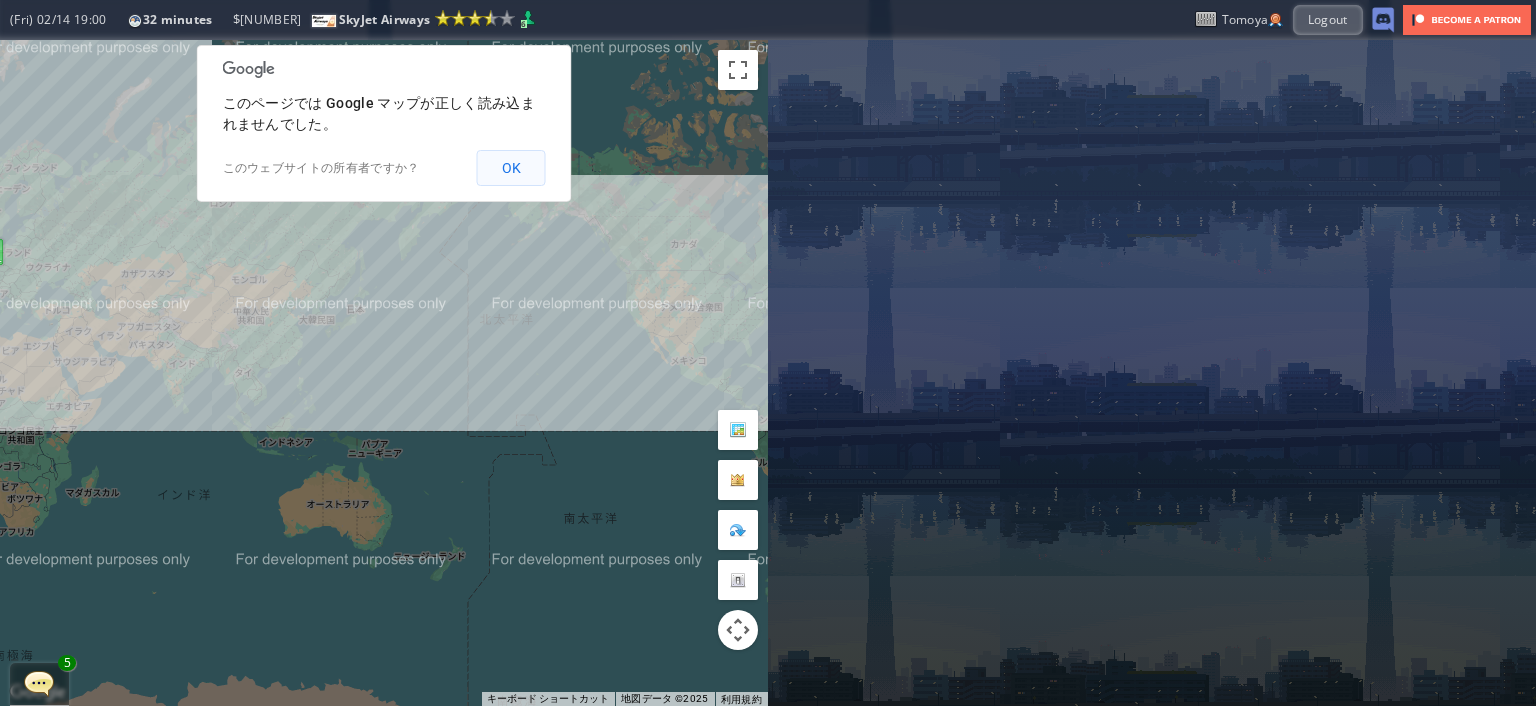 click on "OK" at bounding box center [511, 168] 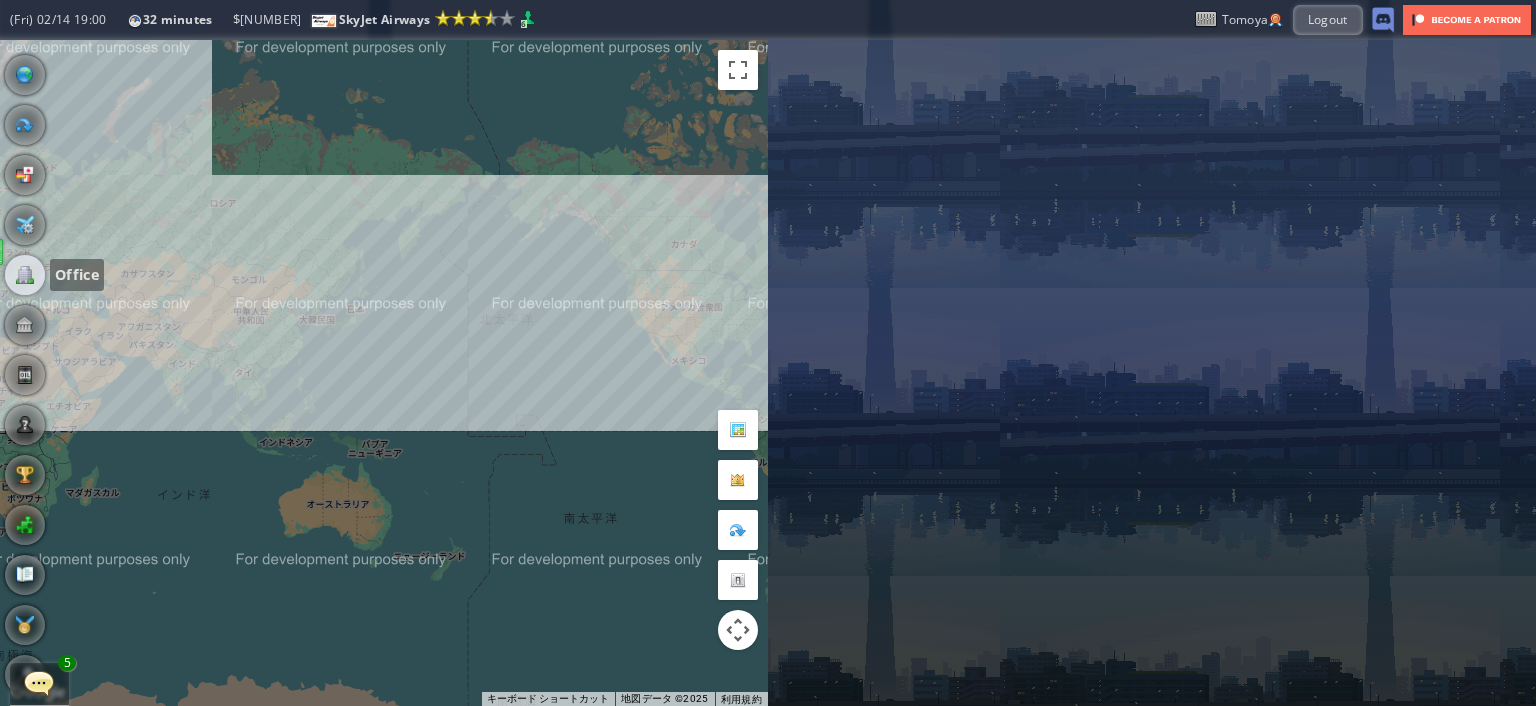 click at bounding box center (25, 275) 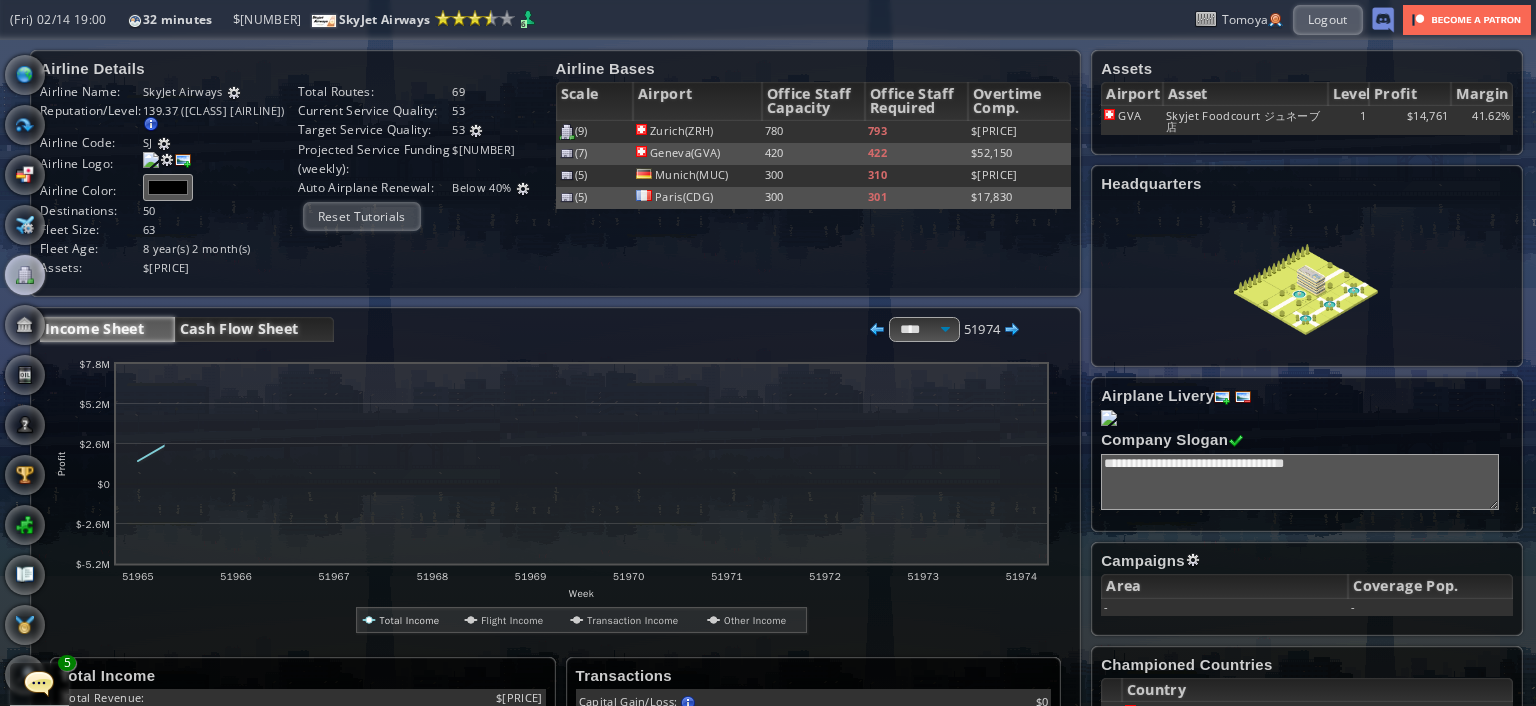 click on "Cash Flow Sheet" at bounding box center (254, 329) 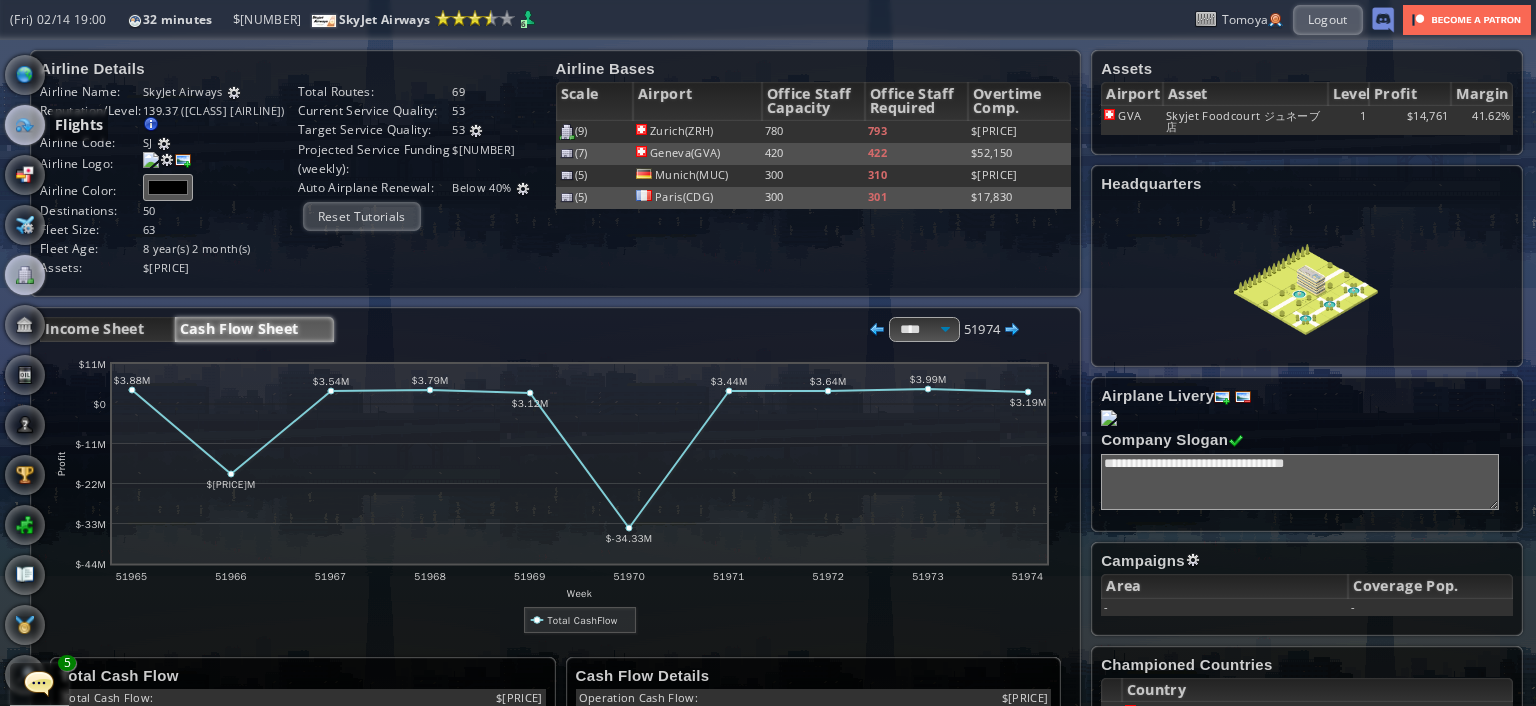 click at bounding box center (25, 125) 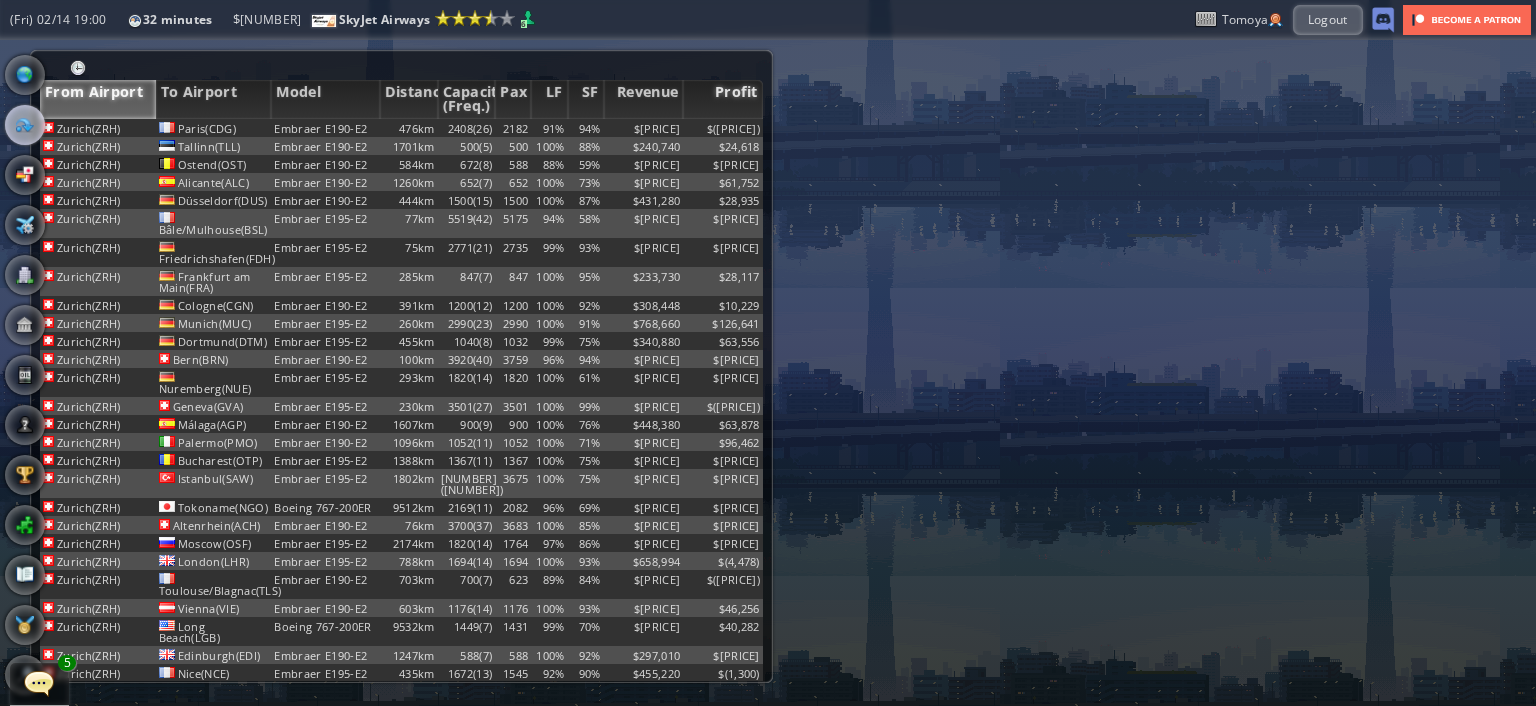 click on "Profit" at bounding box center [723, 99] 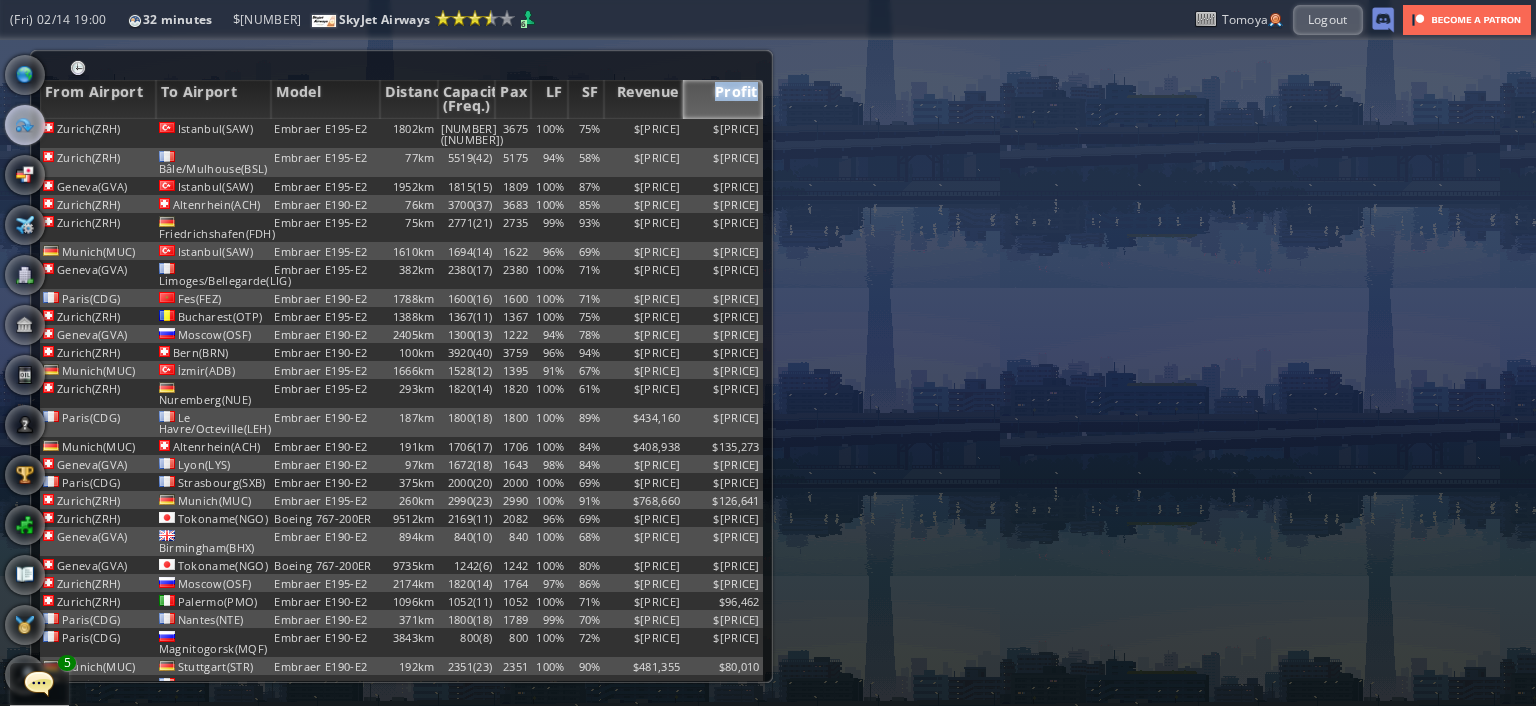 click on "Profit" at bounding box center (723, 99) 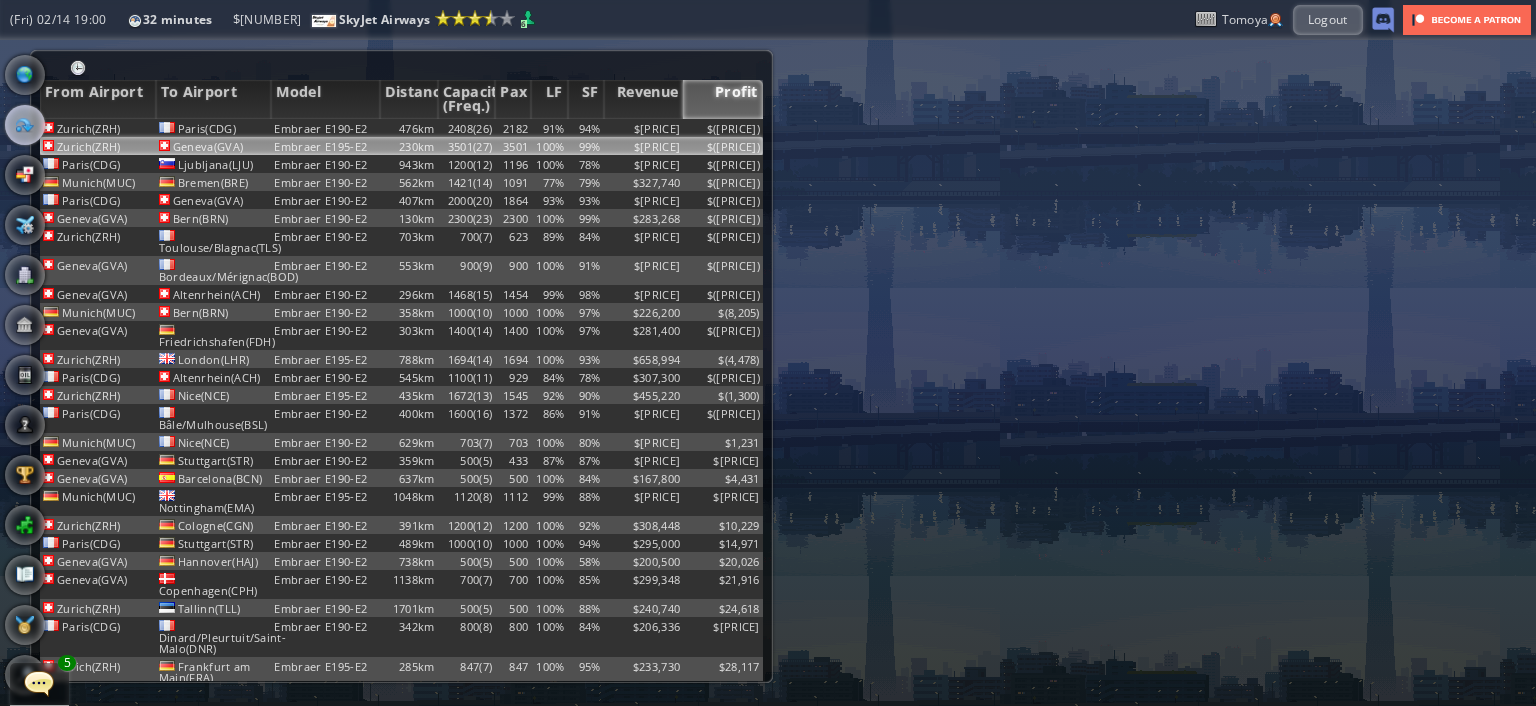 click on "$([PRICE])" at bounding box center [723, 128] 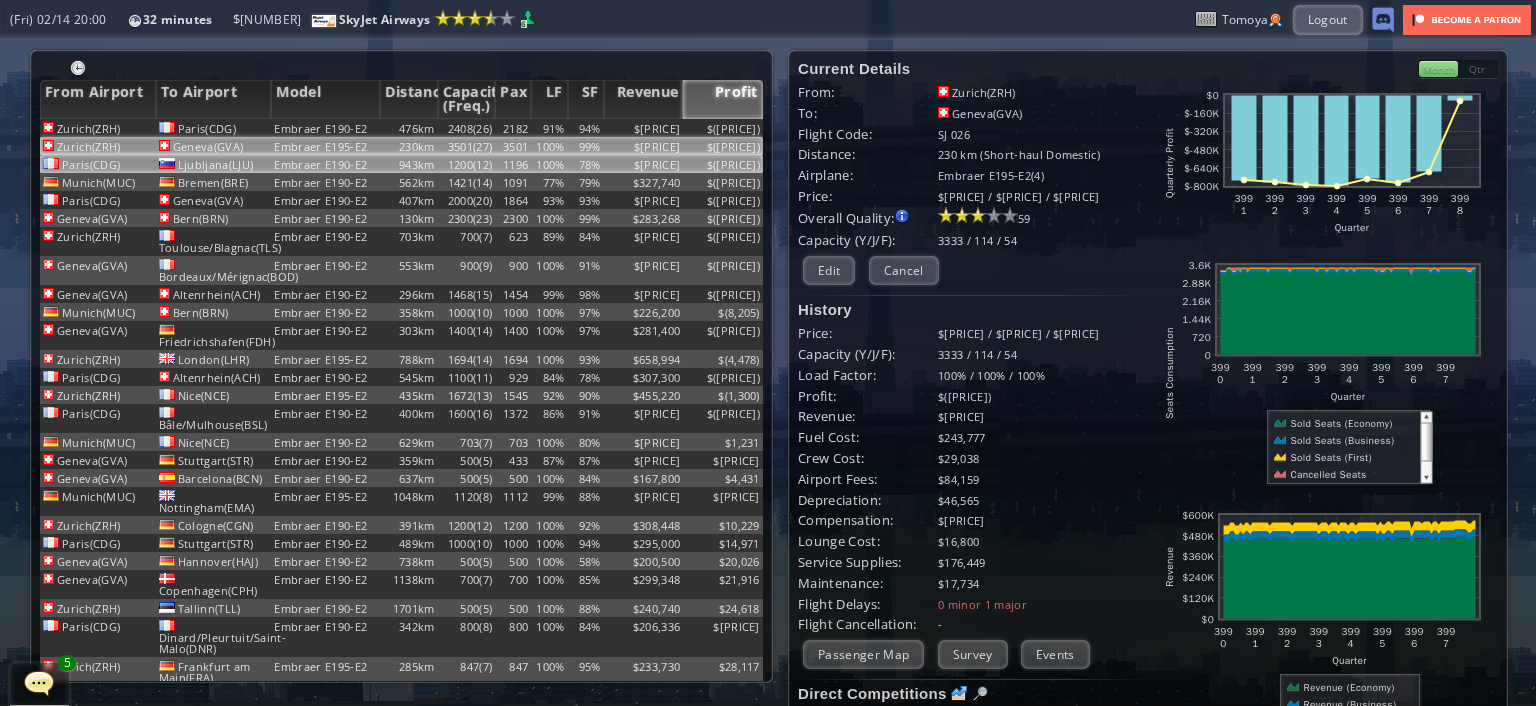 click on "$([PRICE])" at bounding box center (723, 128) 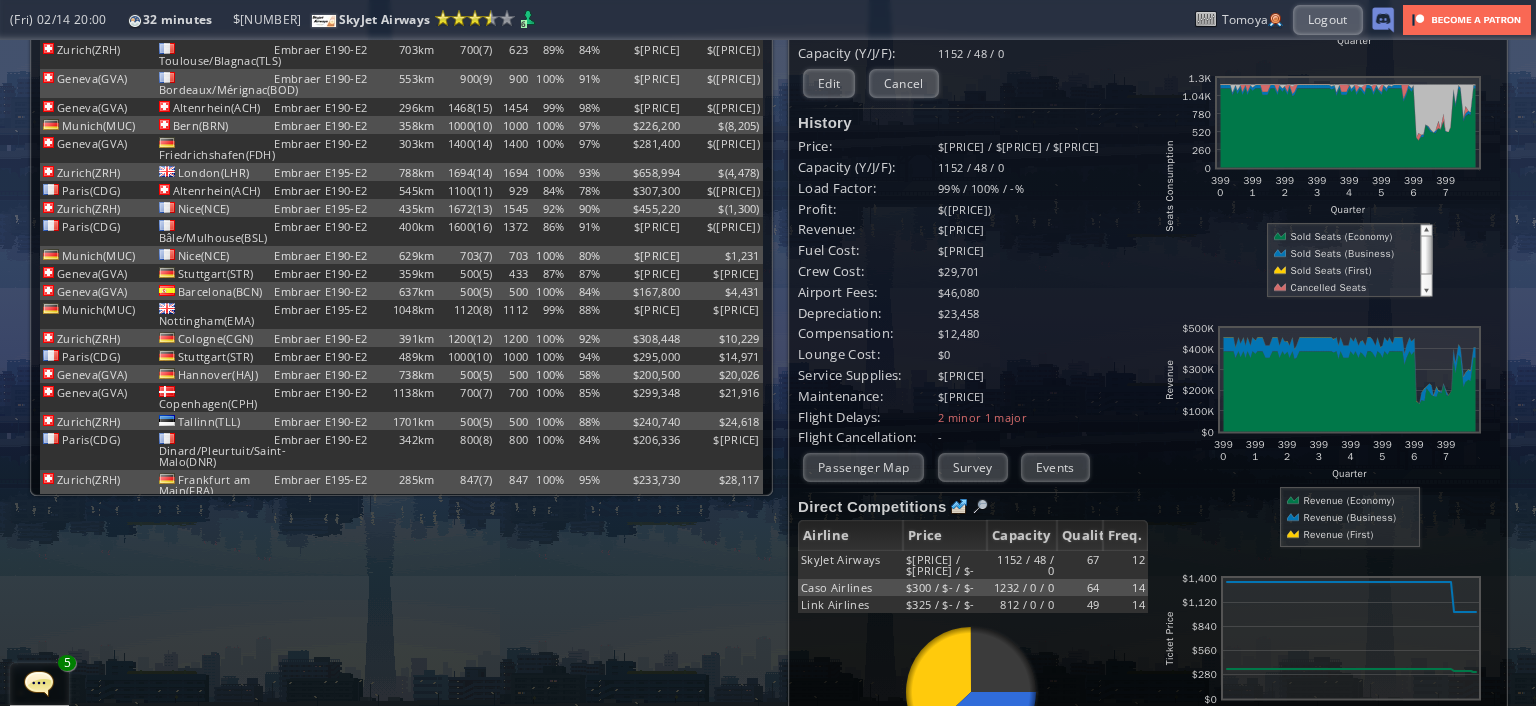 scroll, scrollTop: 0, scrollLeft: 0, axis: both 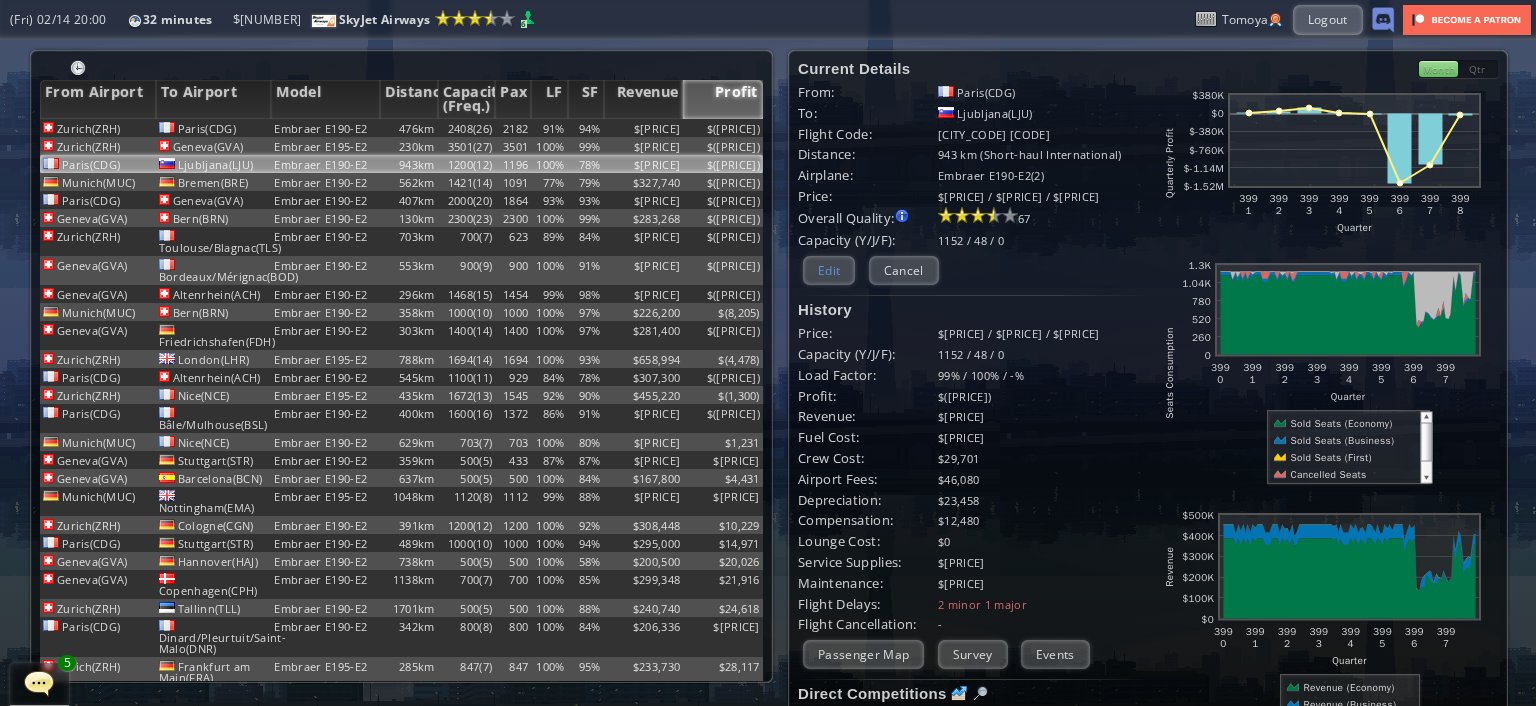 click on "Edit" at bounding box center (829, 270) 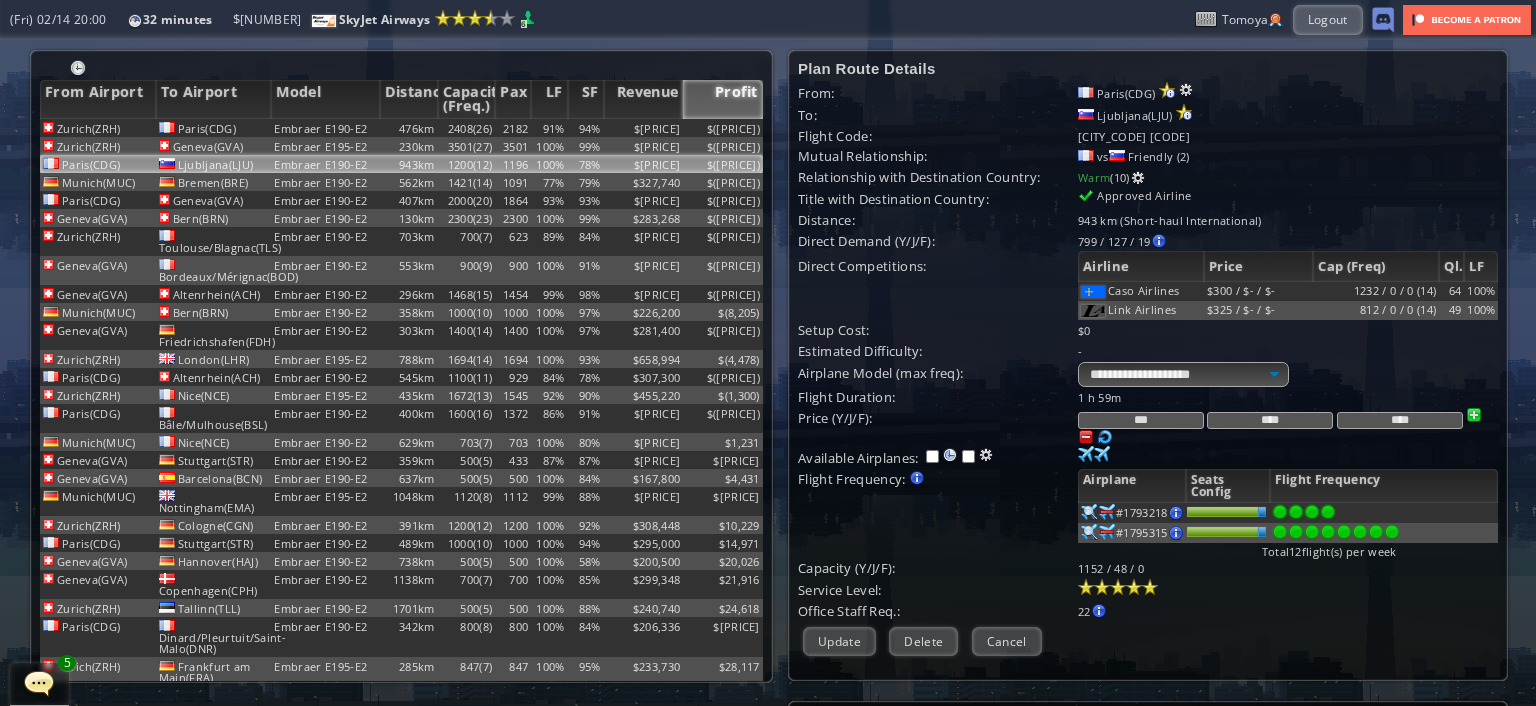 click on "****" at bounding box center [1270, 420] 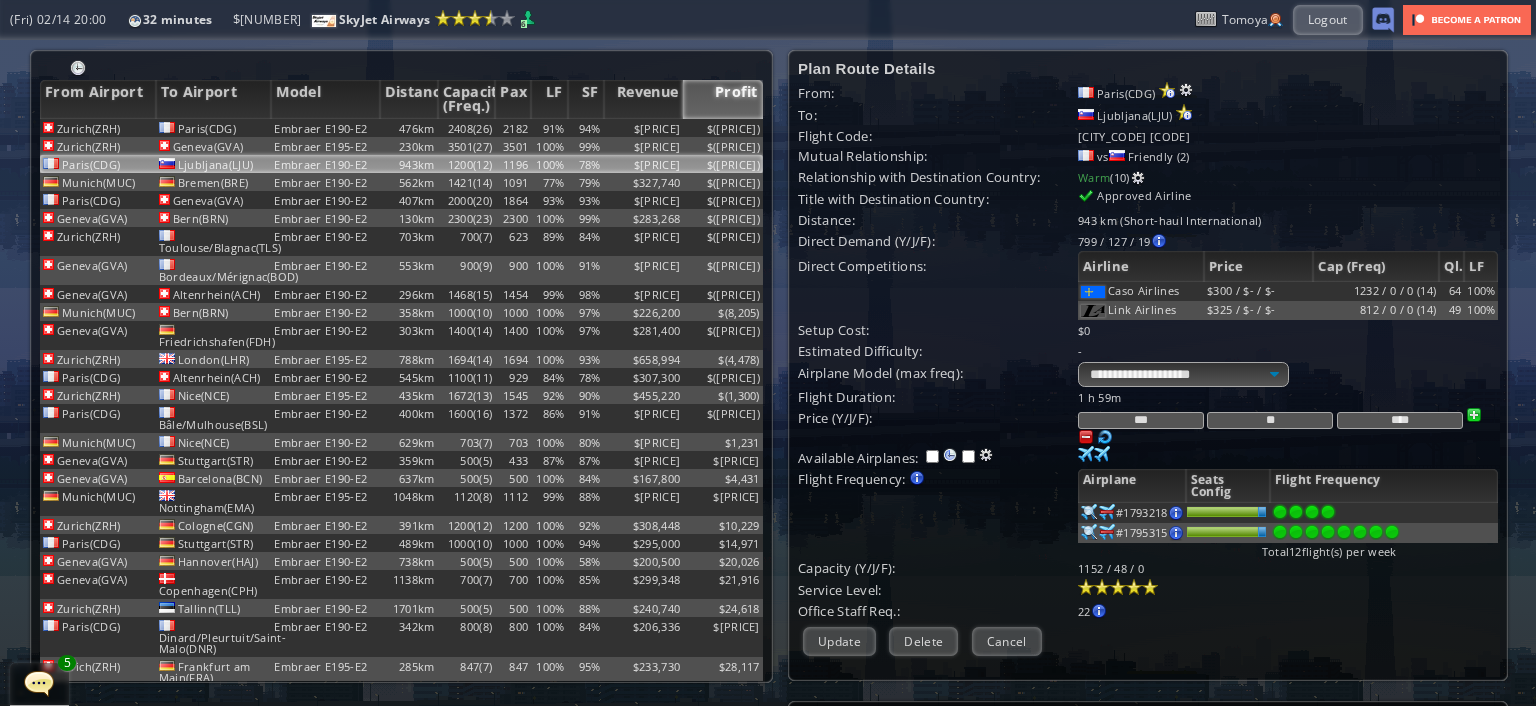 click on "**" at bounding box center [1270, 420] 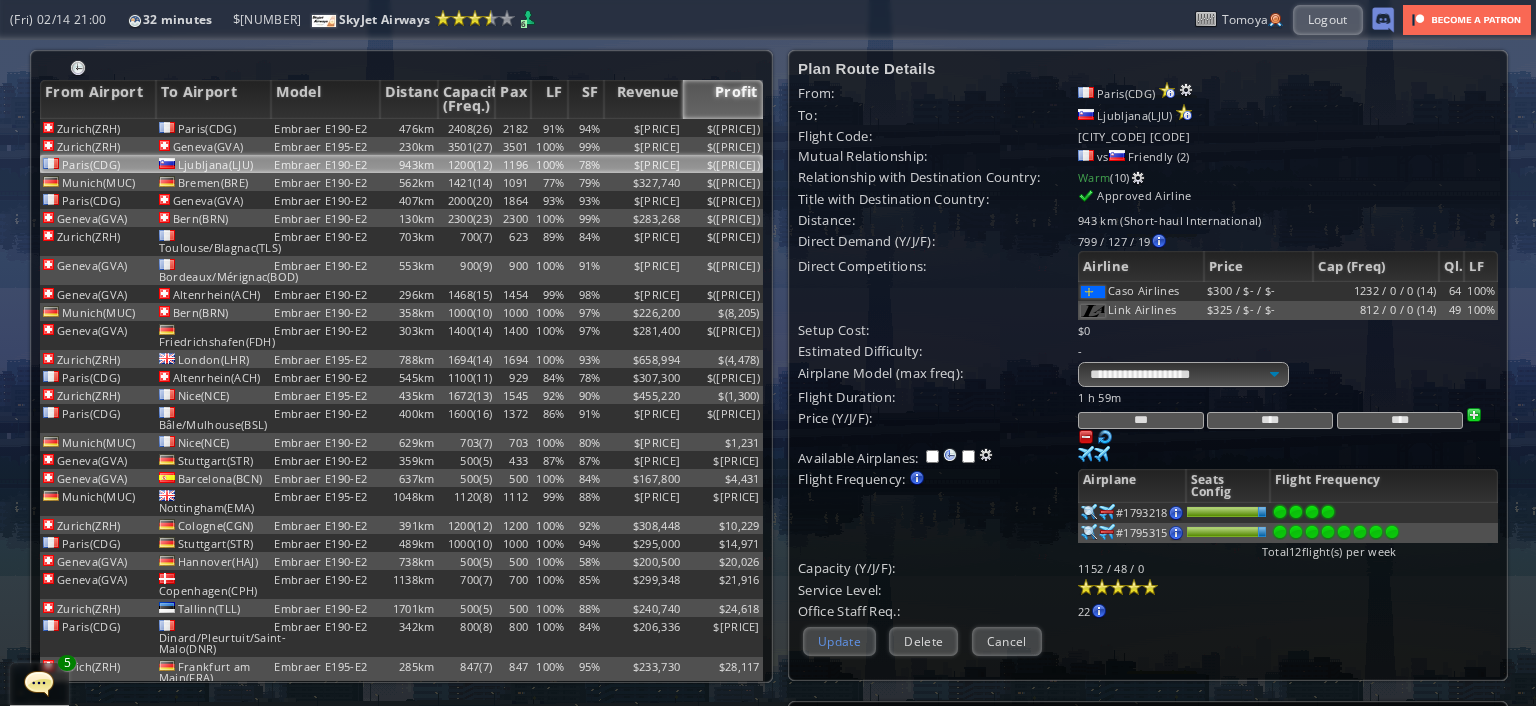 type on "****" 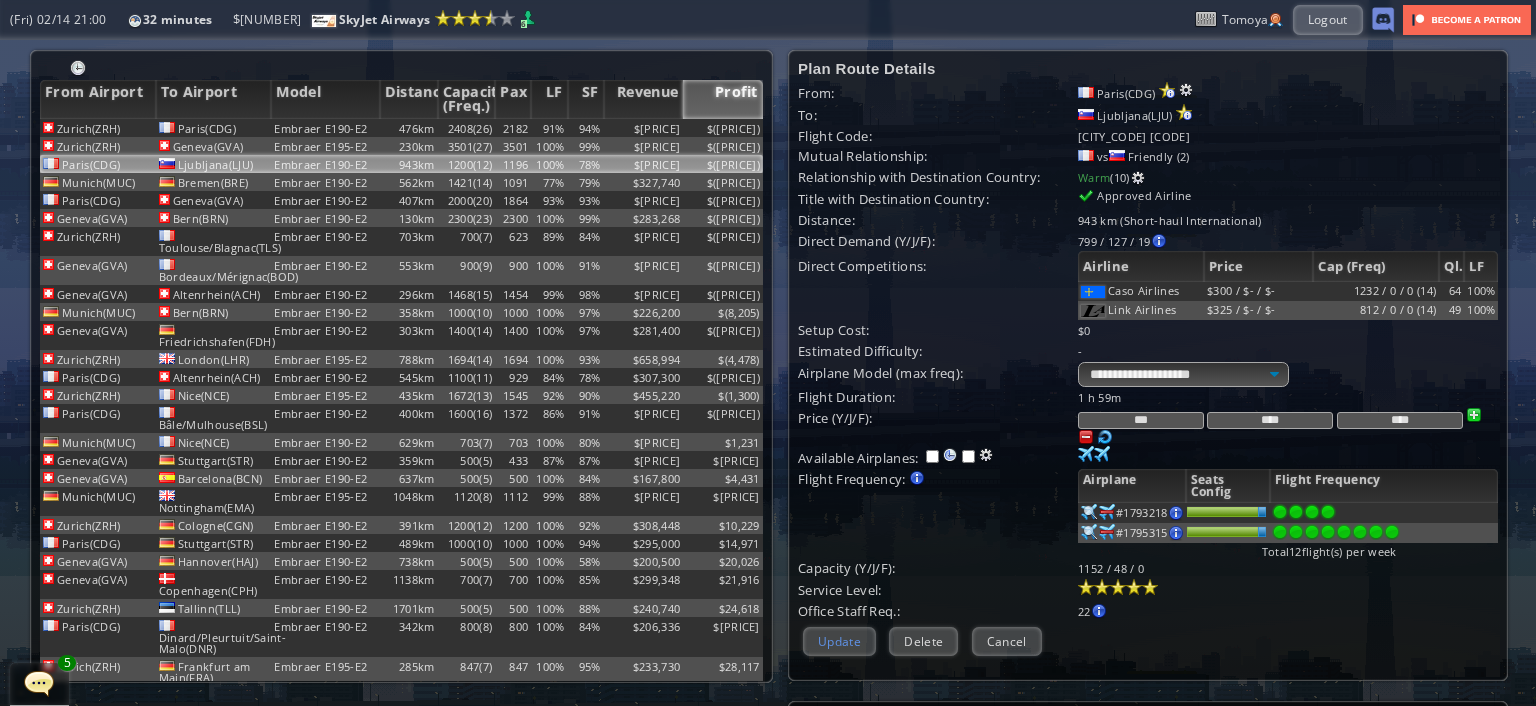 click on "Update" at bounding box center [839, 641] 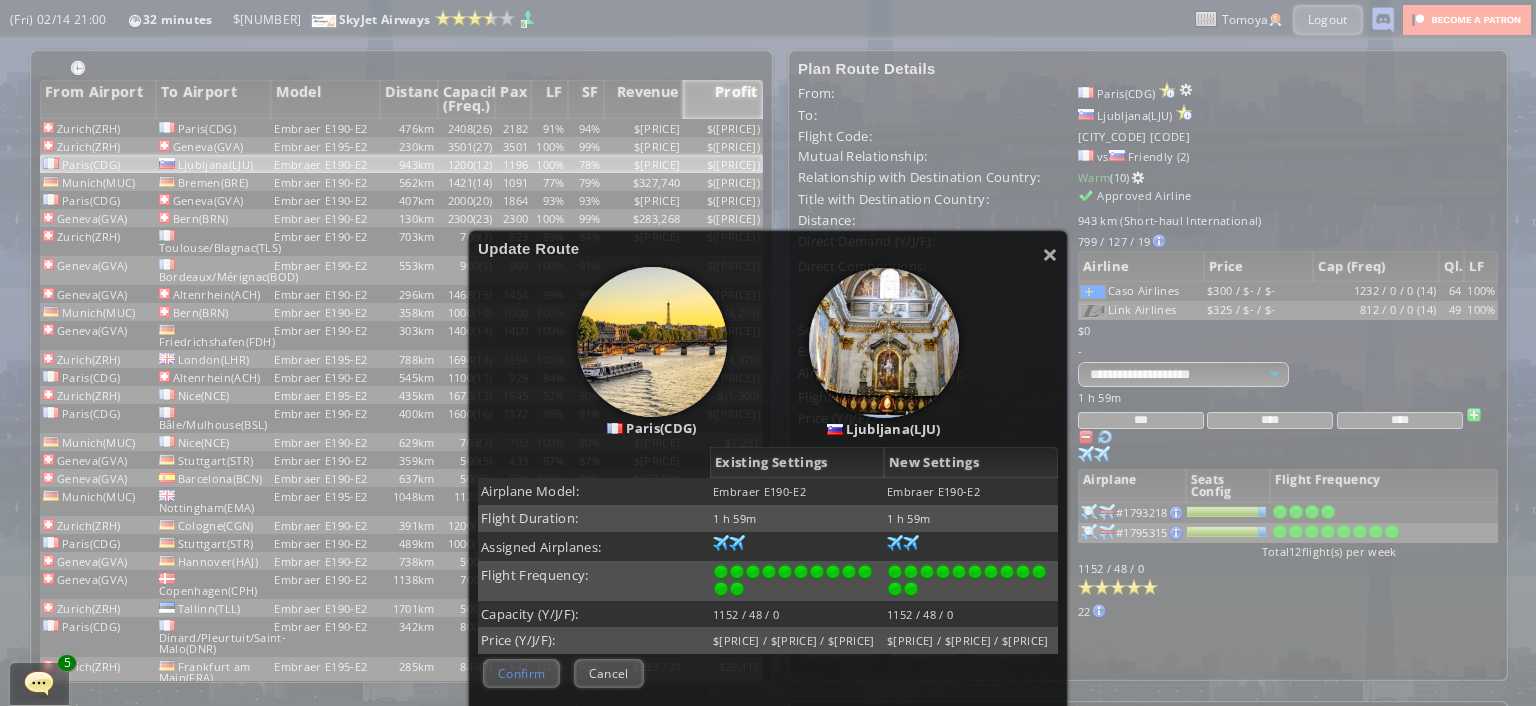click on "Confirm" at bounding box center (521, 673) 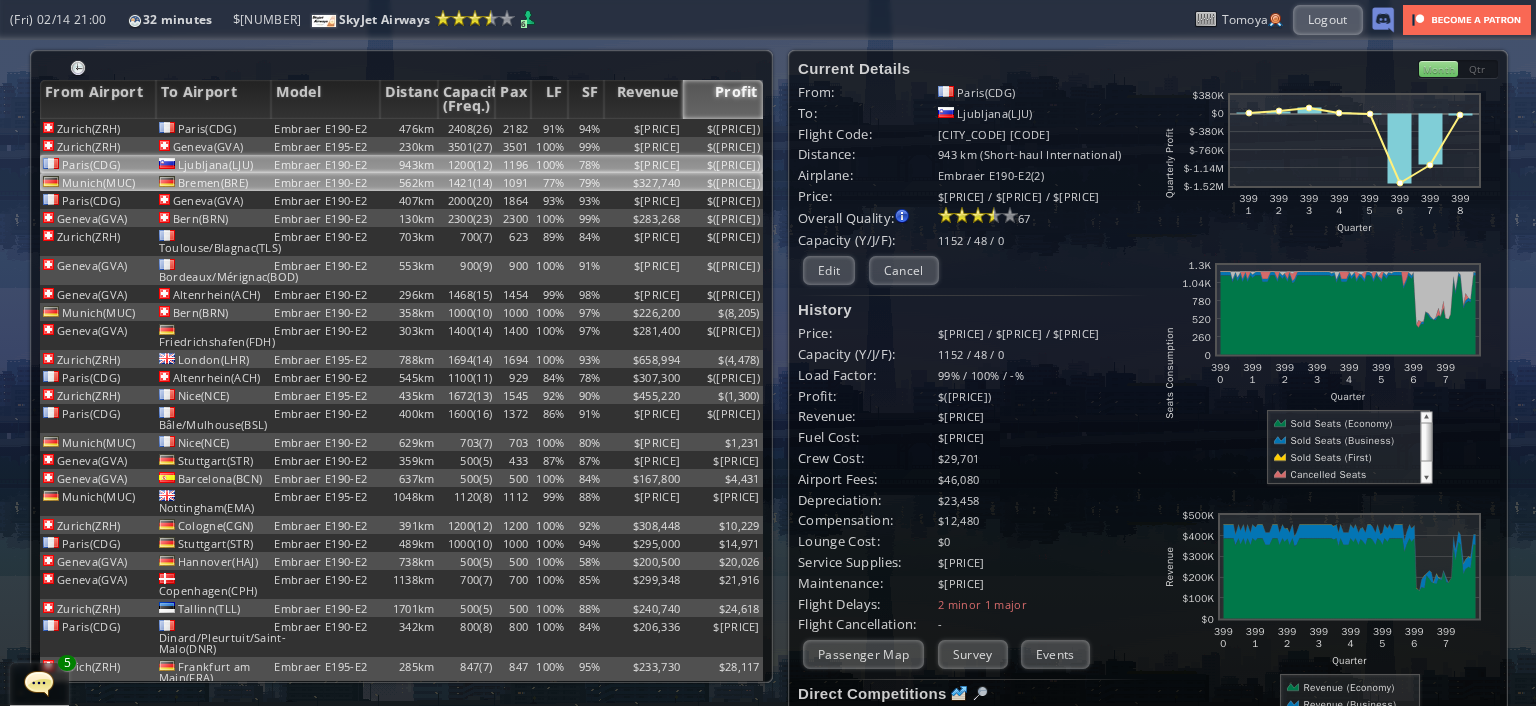 click on "77%" at bounding box center [549, 128] 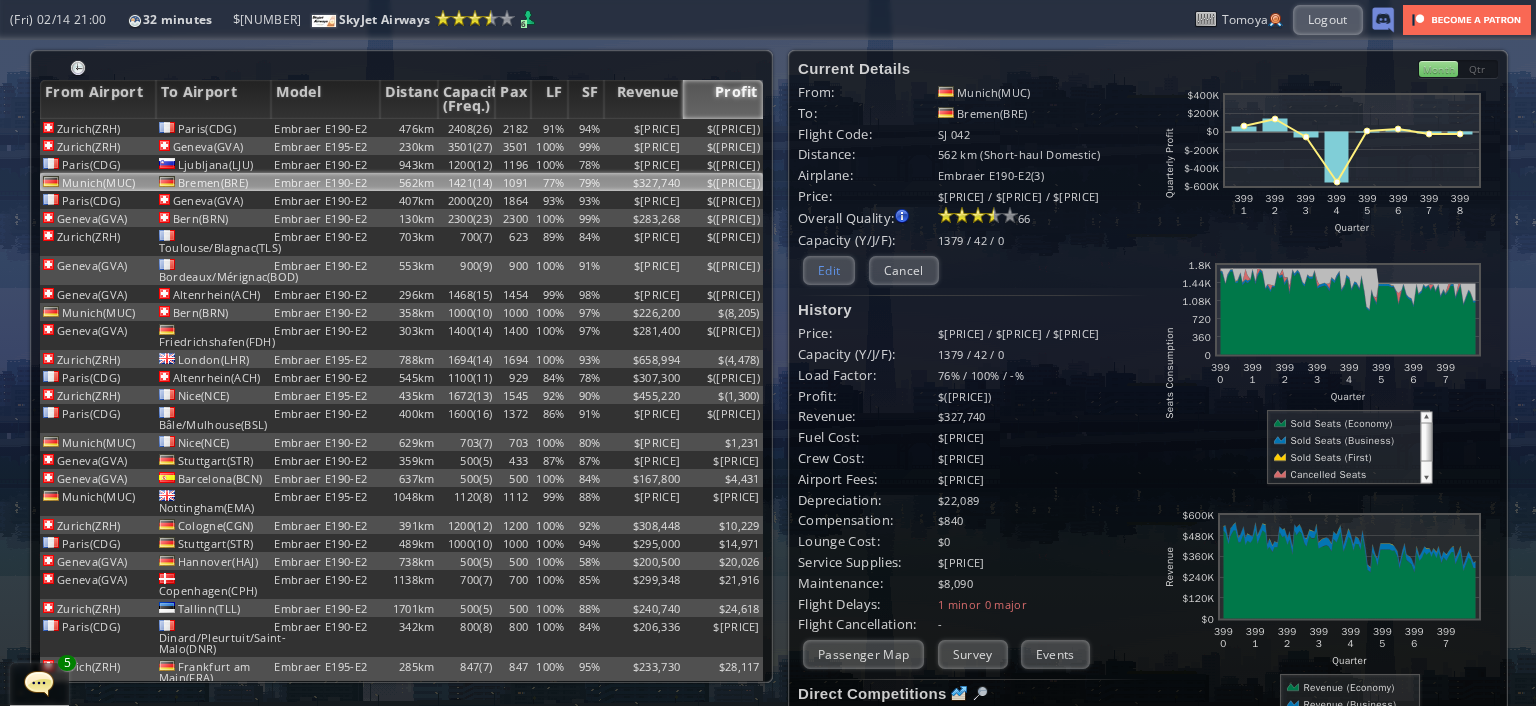 click on "Edit" at bounding box center (829, 270) 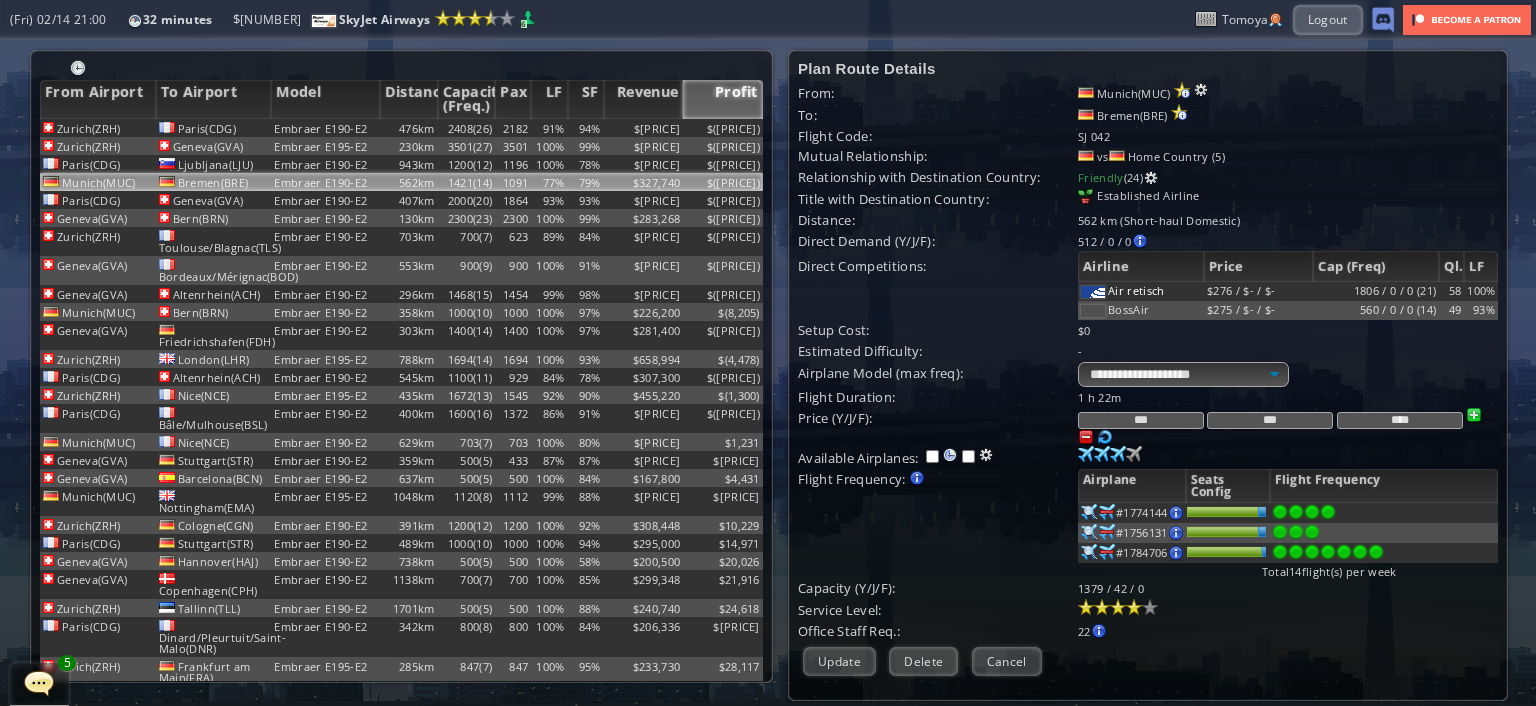 click on "***" at bounding box center (1141, 420) 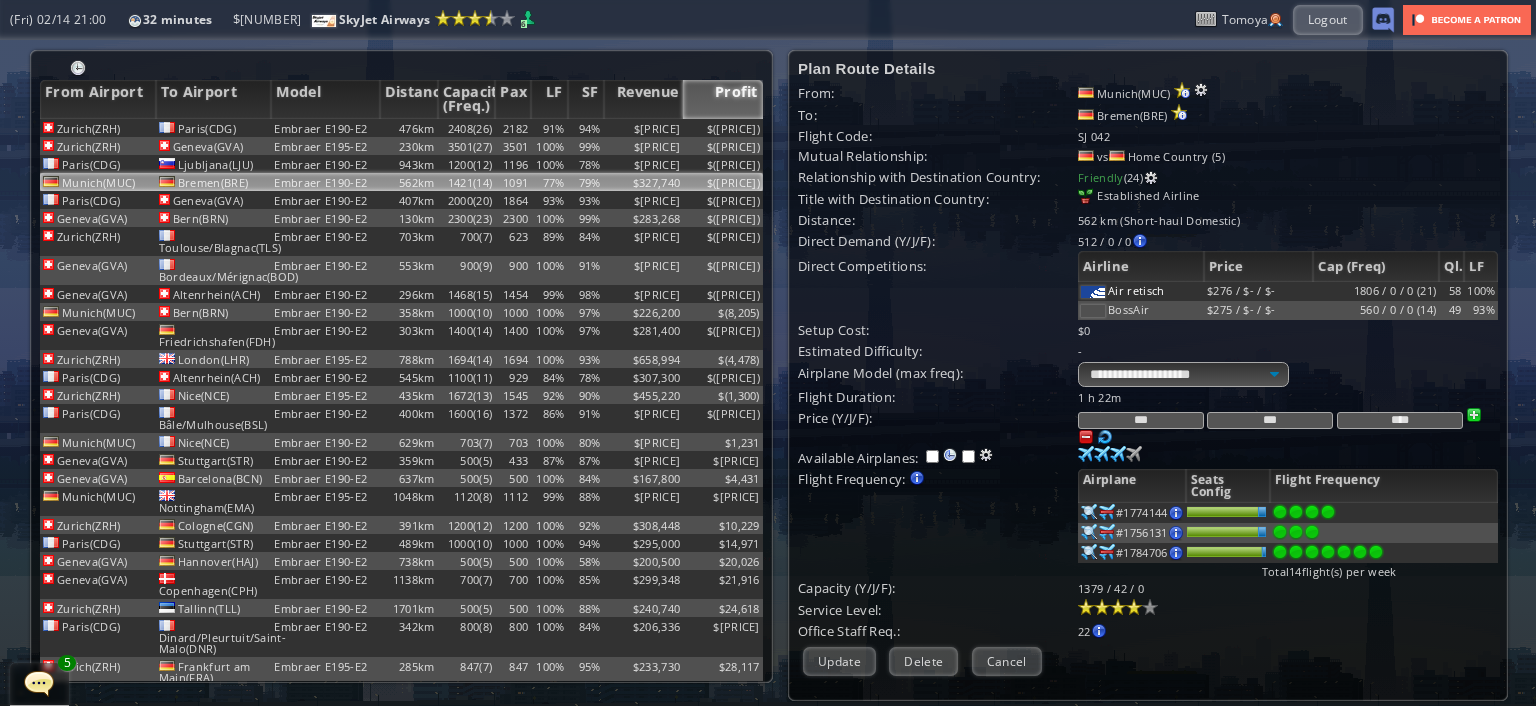 type on "***" 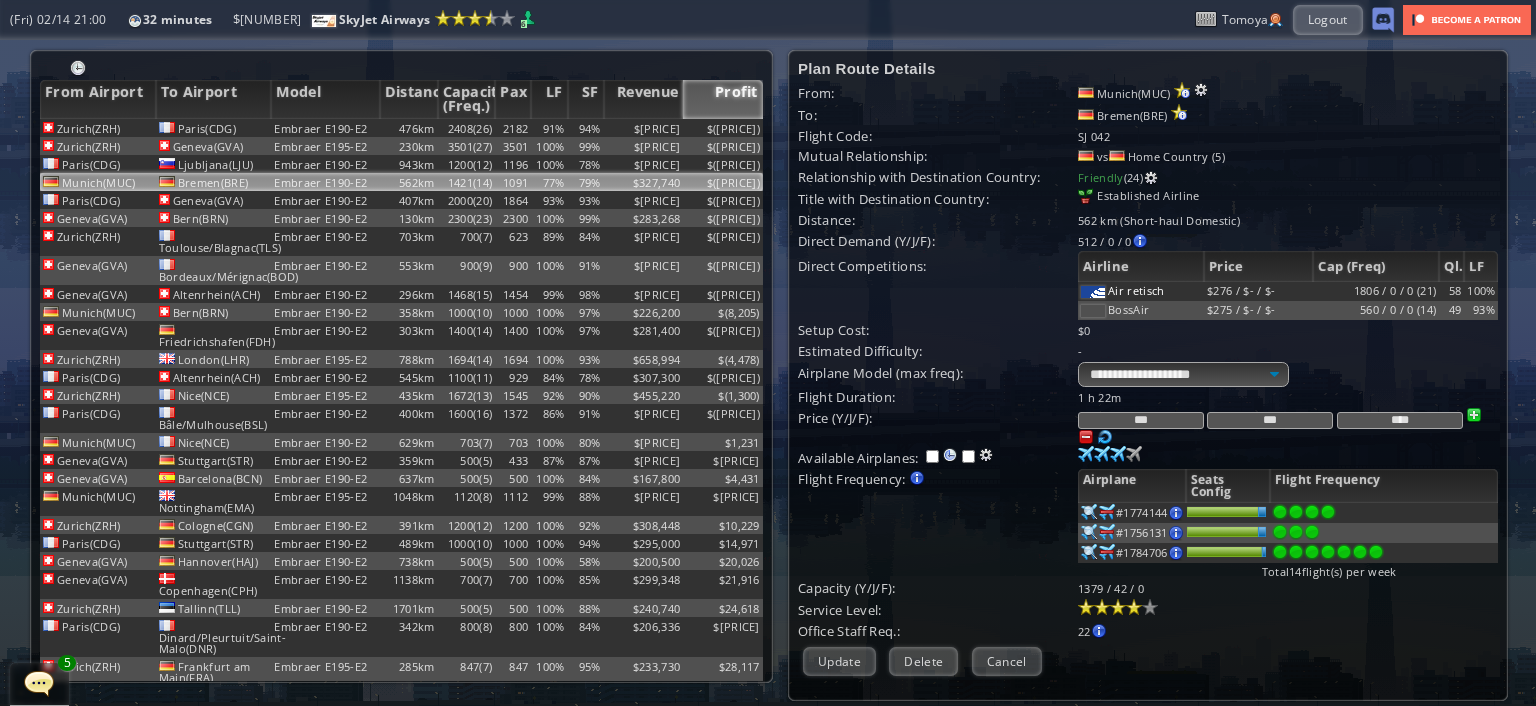 click on "***" at bounding box center [1270, 420] 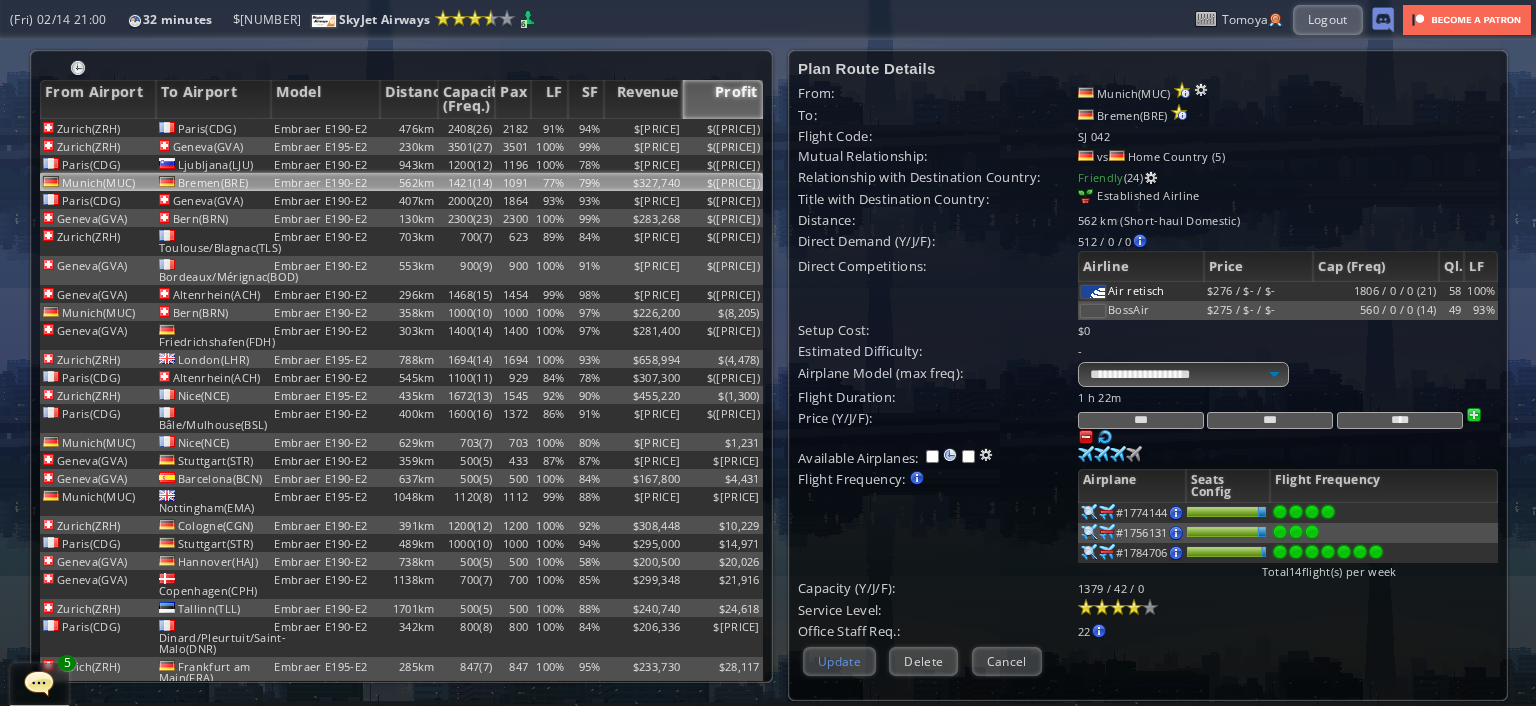 type on "***" 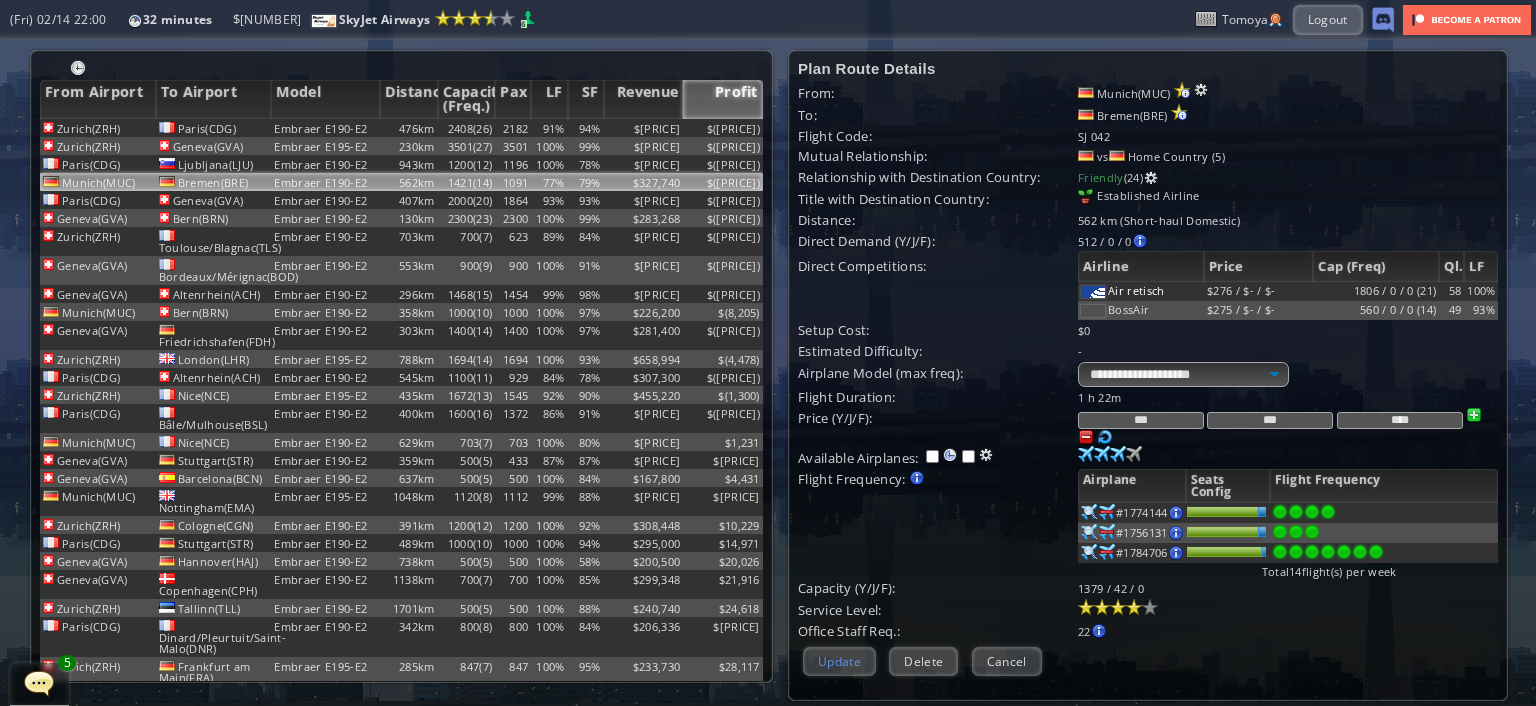 click on "Update" at bounding box center (839, 661) 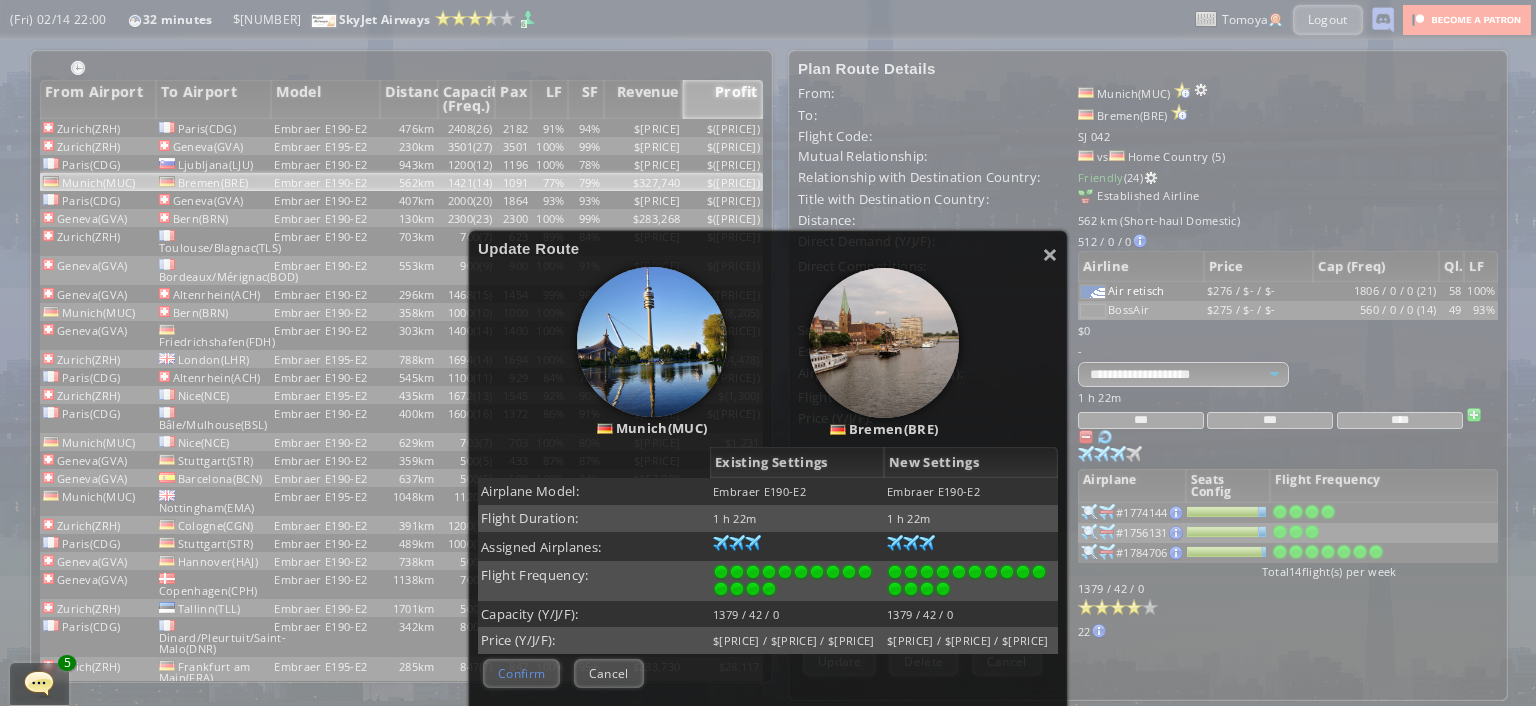 click on "Confirm" at bounding box center [521, 673] 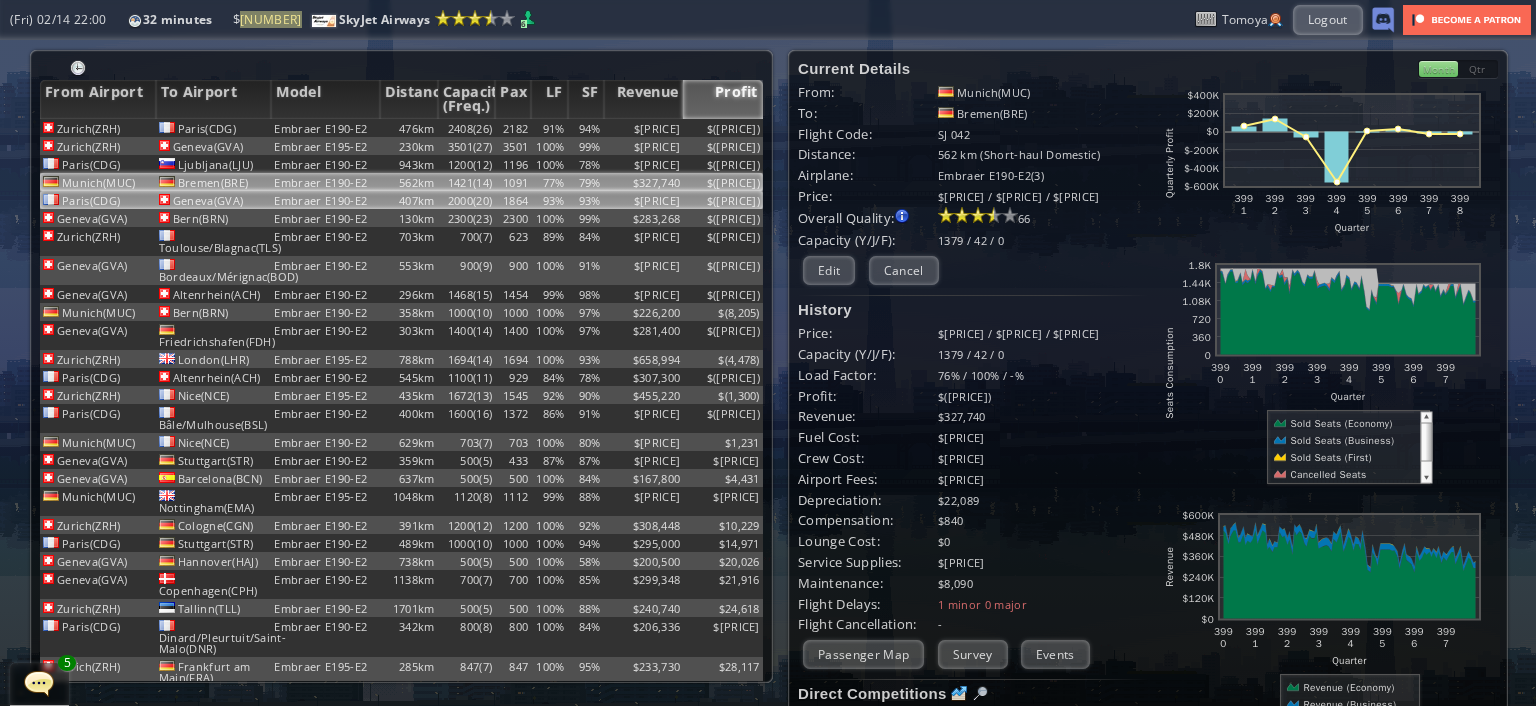 click on "$[PRICE]" at bounding box center [644, 128] 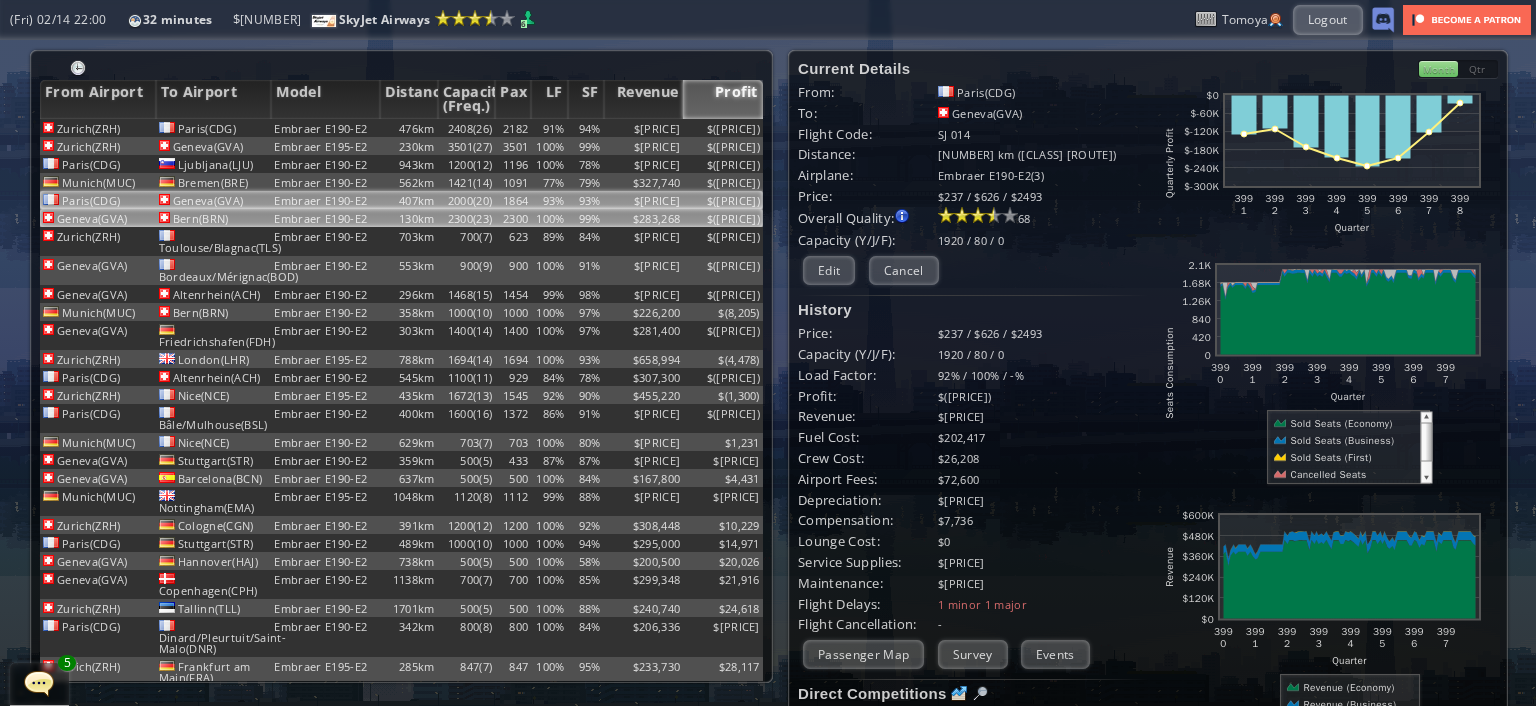 click on "$283,268" at bounding box center [644, 128] 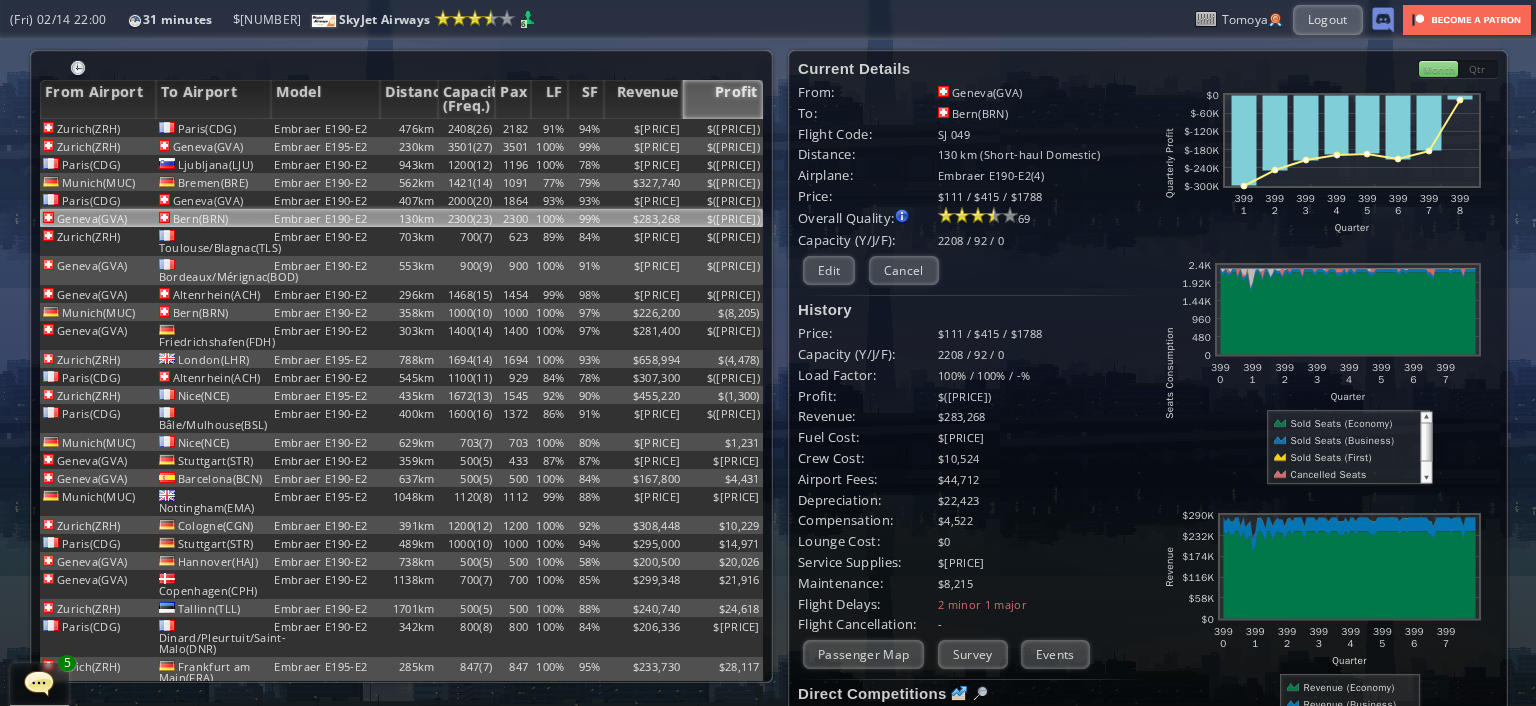 click on "Profit" at bounding box center (723, 99) 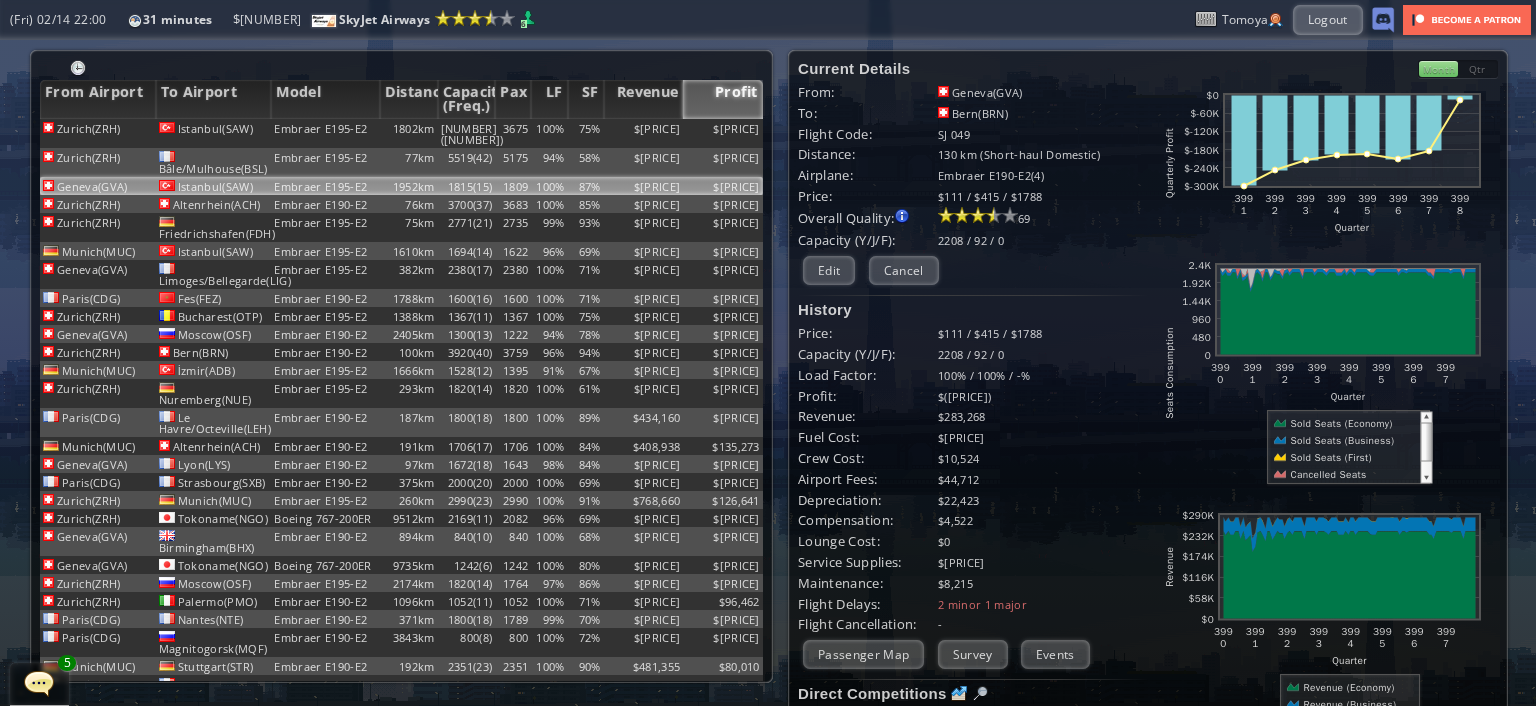 click on "$[PRICE]" at bounding box center (644, 133) 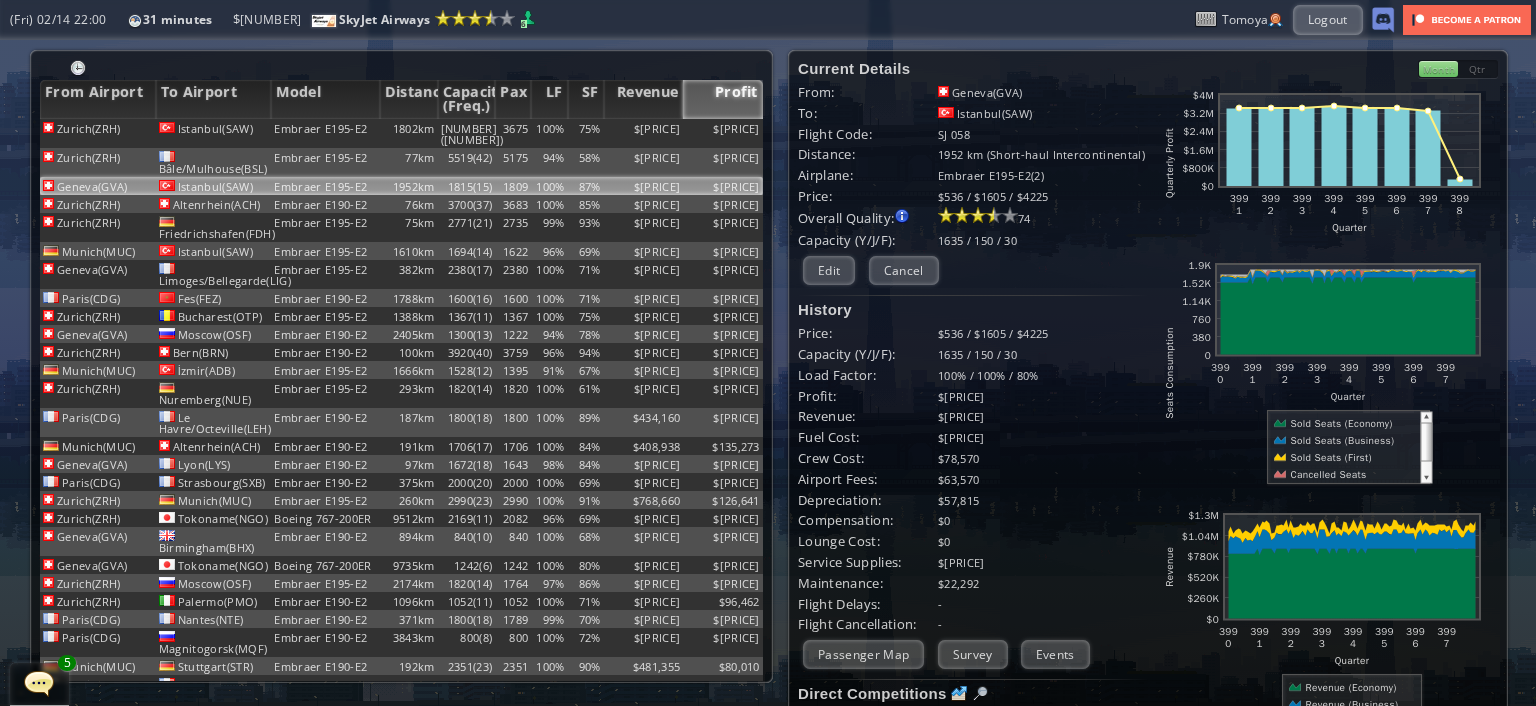 click on "Current Details
From:
[CITY]([CODE])
To:
[CITY]([CODE])
Flight Code:
SJ 058
Distance:
1952 km ([CLASS] [ROUTE])
Airplane:
Embraer E195-E2(2)
Price:
$[PRICE] / $[PRICE] / $[PRICE]
Overall Quality:
Overall quality is determined by:
- Fleet Age per Route
- Service Star level per route
- Company wide Service Quality
74
Edit" at bounding box center (973, 493) 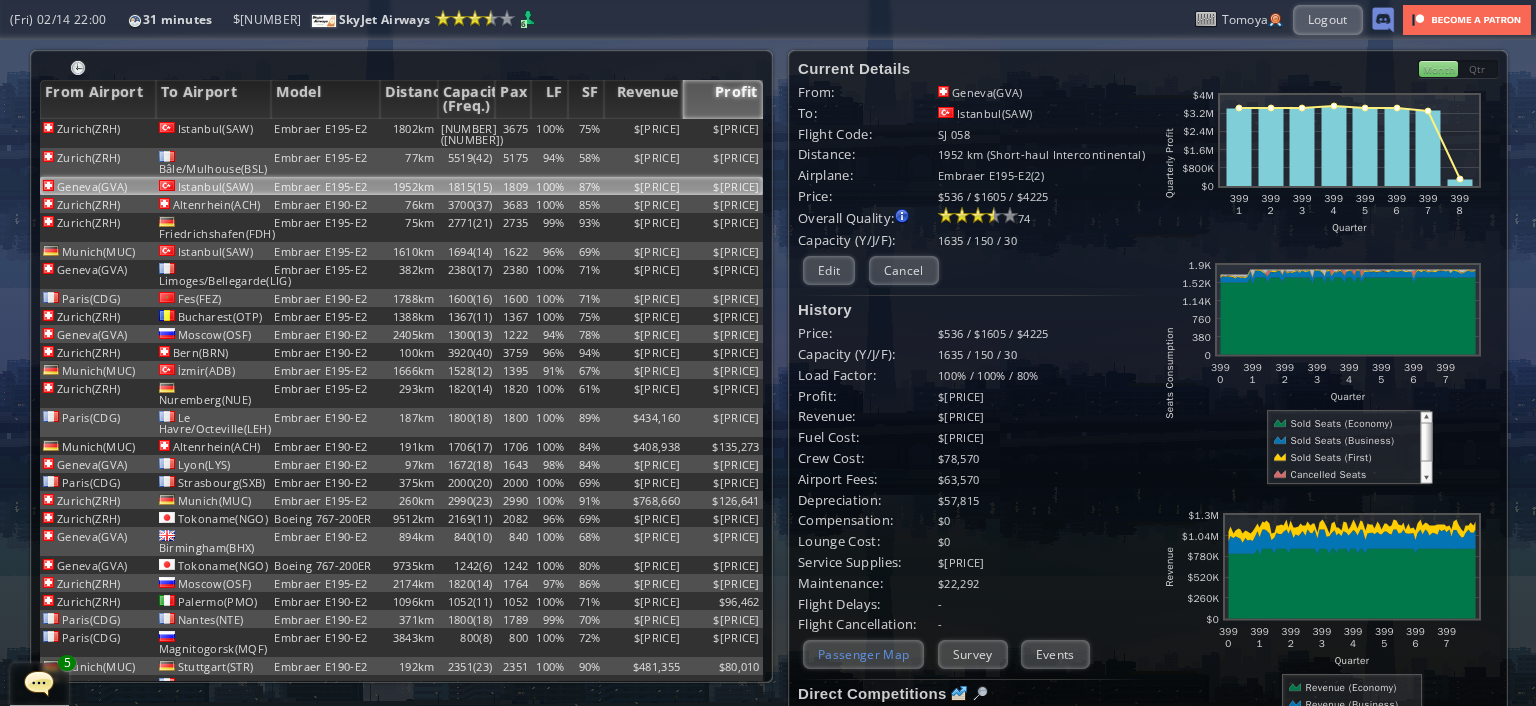 click on "Passenger Map" at bounding box center [863, 654] 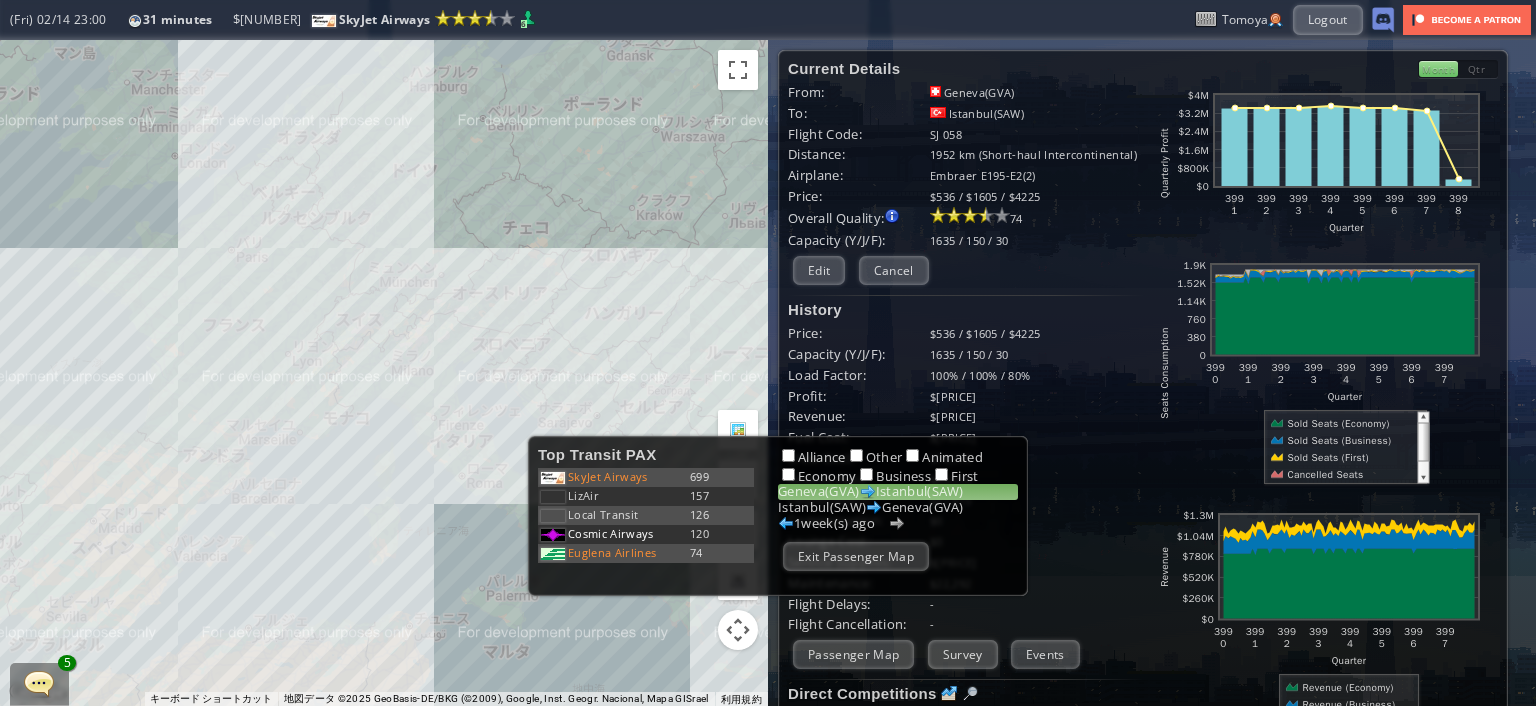 drag, startPoint x: 409, startPoint y: 463, endPoint x: 233, endPoint y: 412, distance: 183.24028 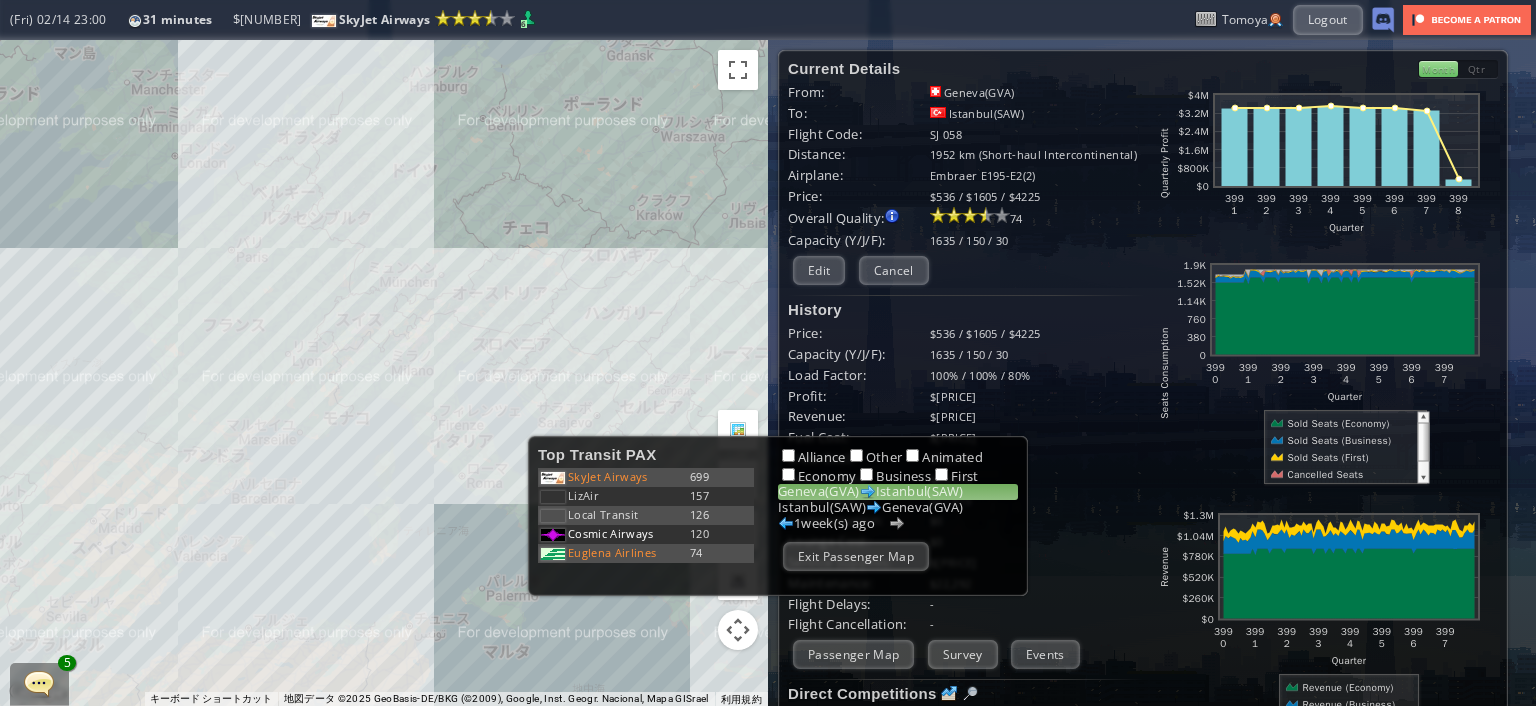 click on "矢印キーを押すと移動します。" at bounding box center (384, 373) 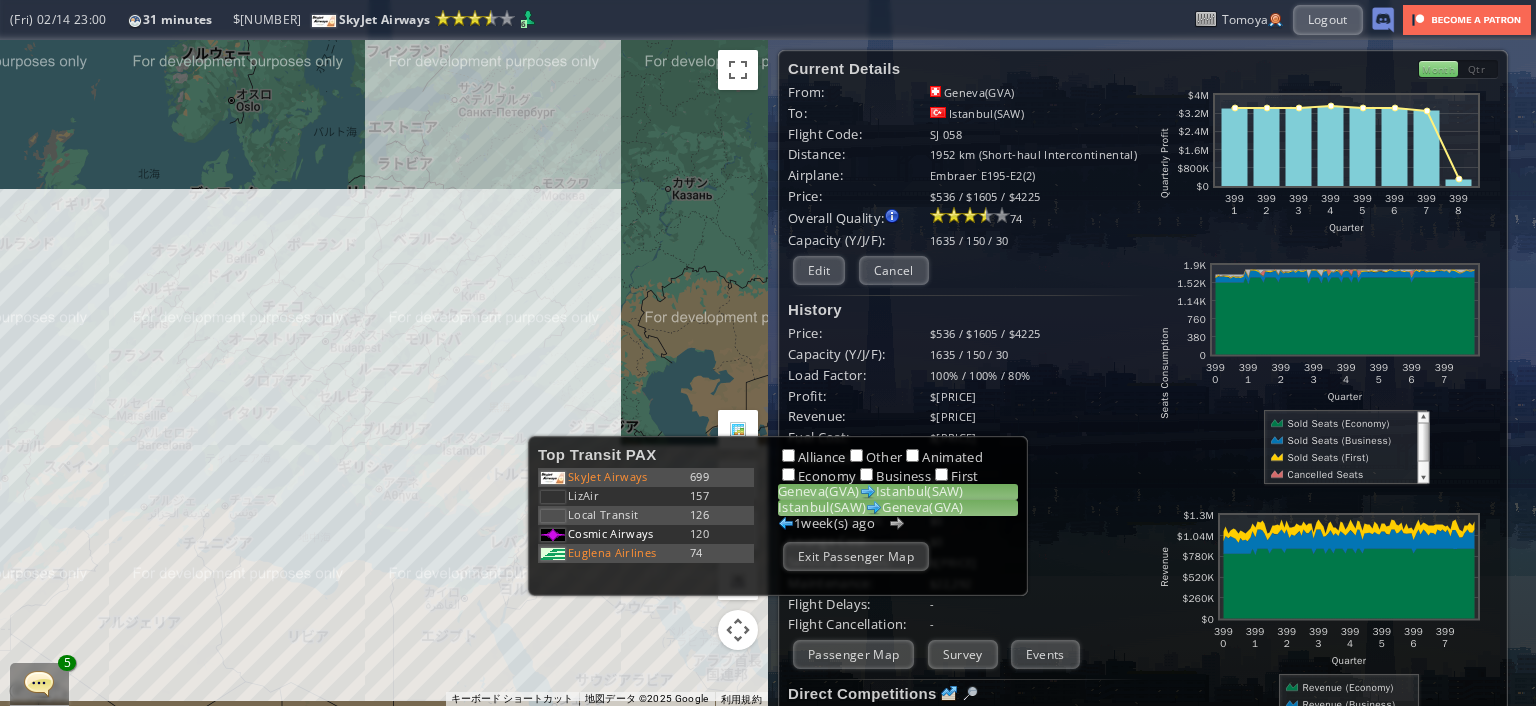 click on "[CITY]([CODE]) [CITY]([CODE])" at bounding box center [898, 508] 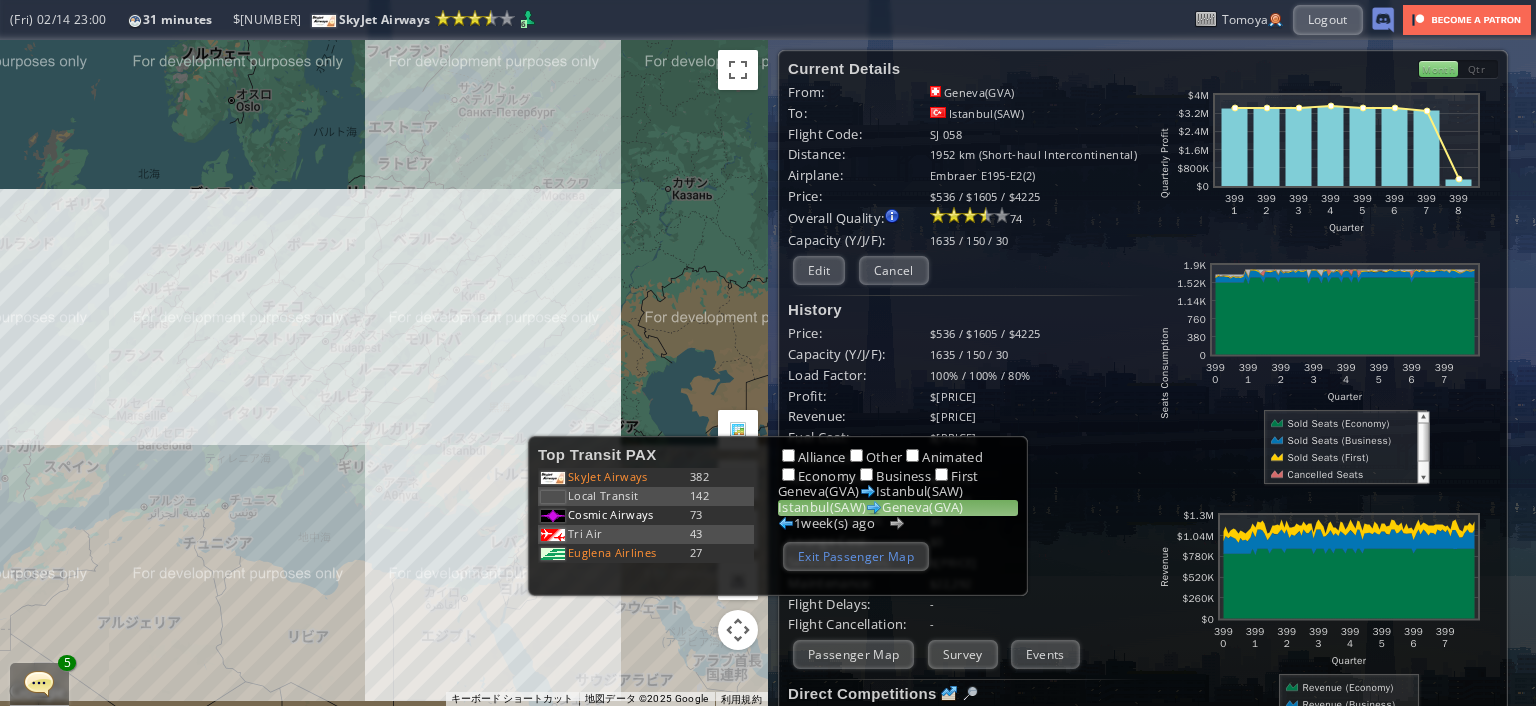 click on "Exit Passenger Map" at bounding box center [856, 556] 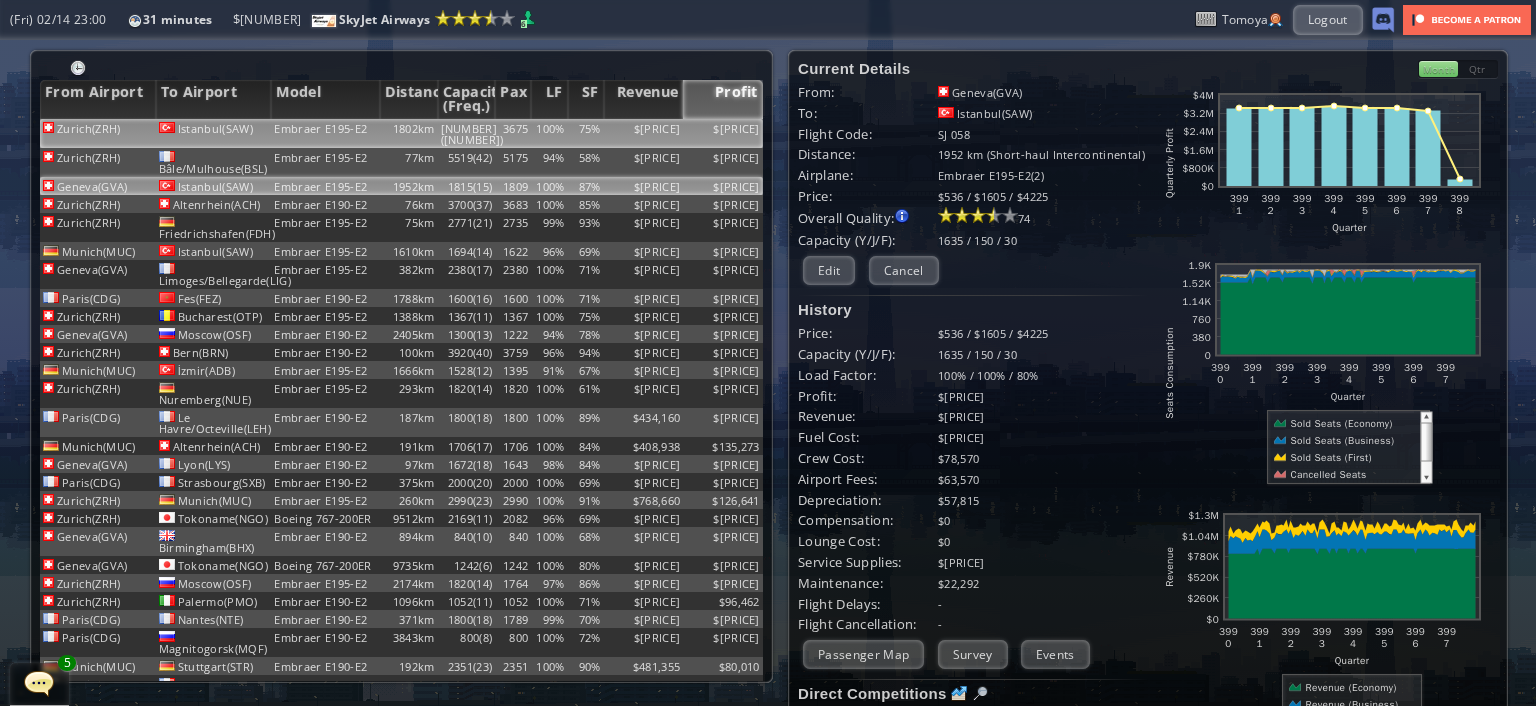 click on "1802km" at bounding box center [409, 133] 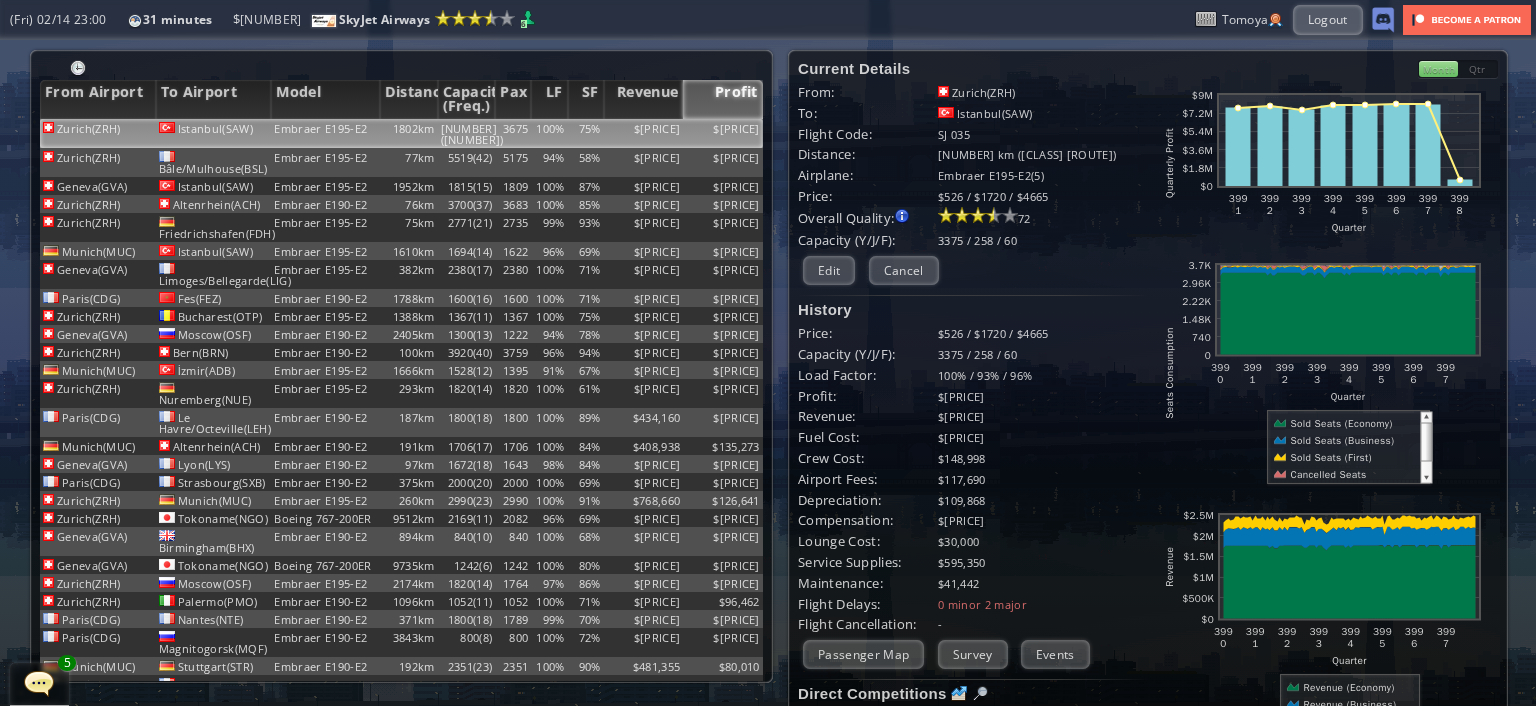 click on "Current Details
From:
[CITY]([CODE])
To:
[CITY]([CODE])
Flight Code:
SJ 035
Distance:
1802 km ([CLASS] [ROUTE])
Airplane:
Embraer E195-E2(5)
Price:
$[PRICE] / $[PRICE] / $[PRICE]
Overall Quality:
Overall quality is determined by:
- Fleet Age per Route
- Service Star level per route
- Company wide Service Quality
72
Edit" at bounding box center (973, 501) 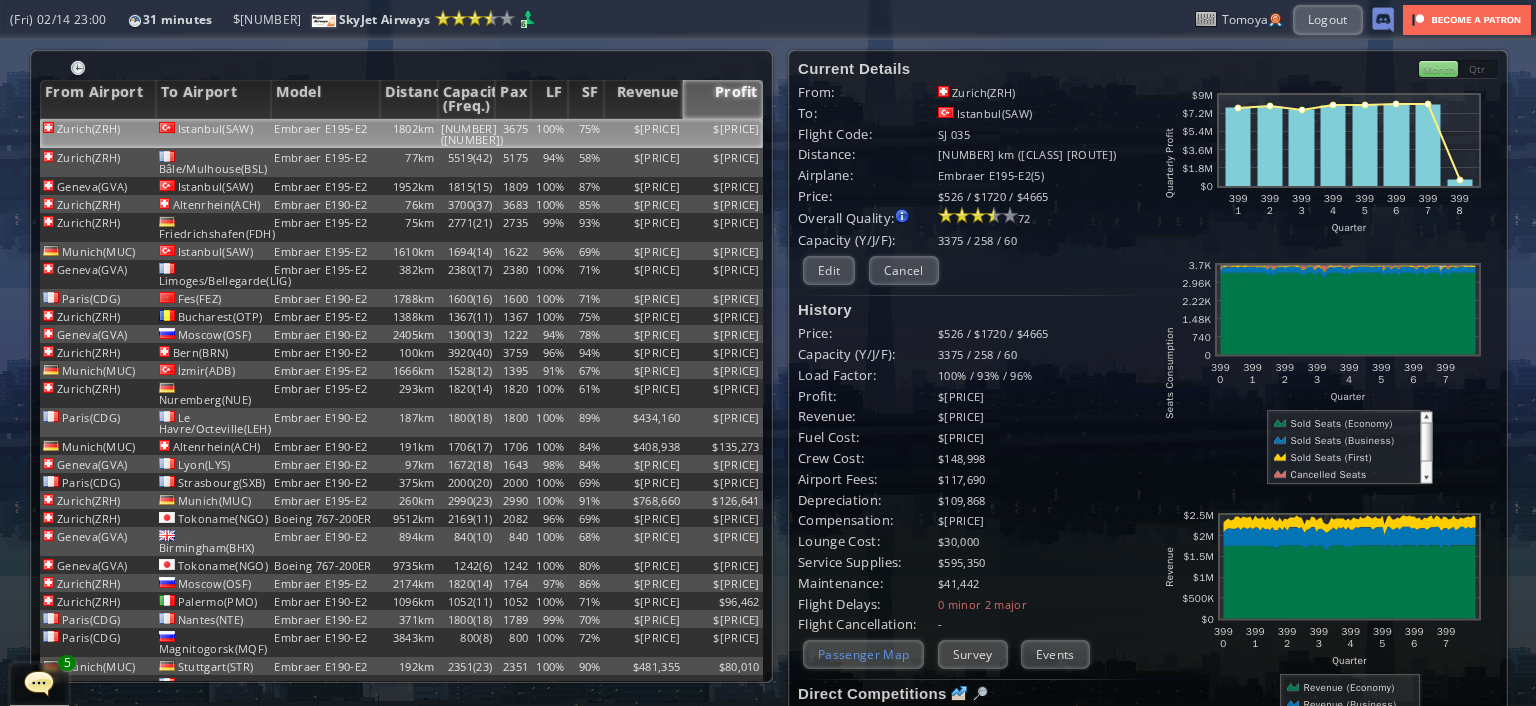 click on "Passenger Map" at bounding box center (863, 654) 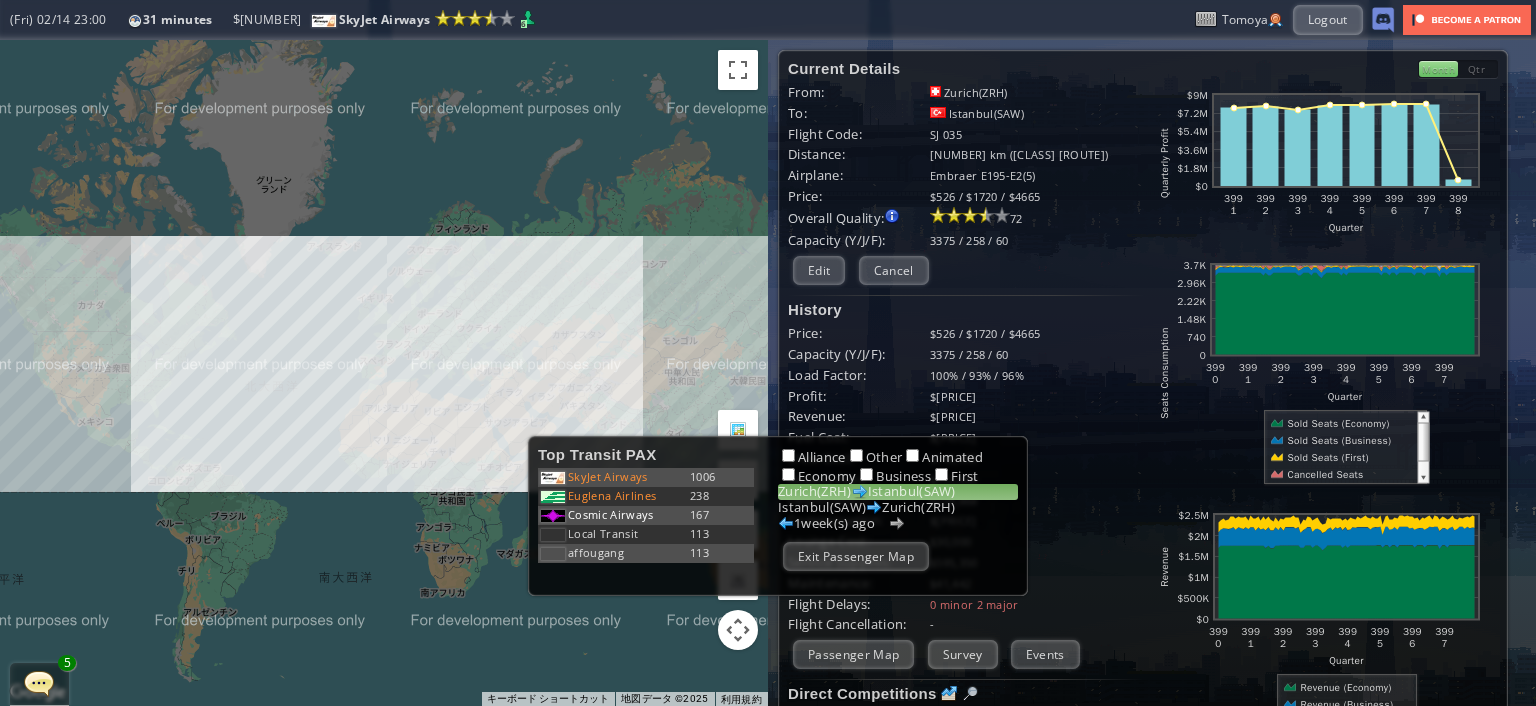 drag, startPoint x: 312, startPoint y: 591, endPoint x: 315, endPoint y: 538, distance: 53.08484 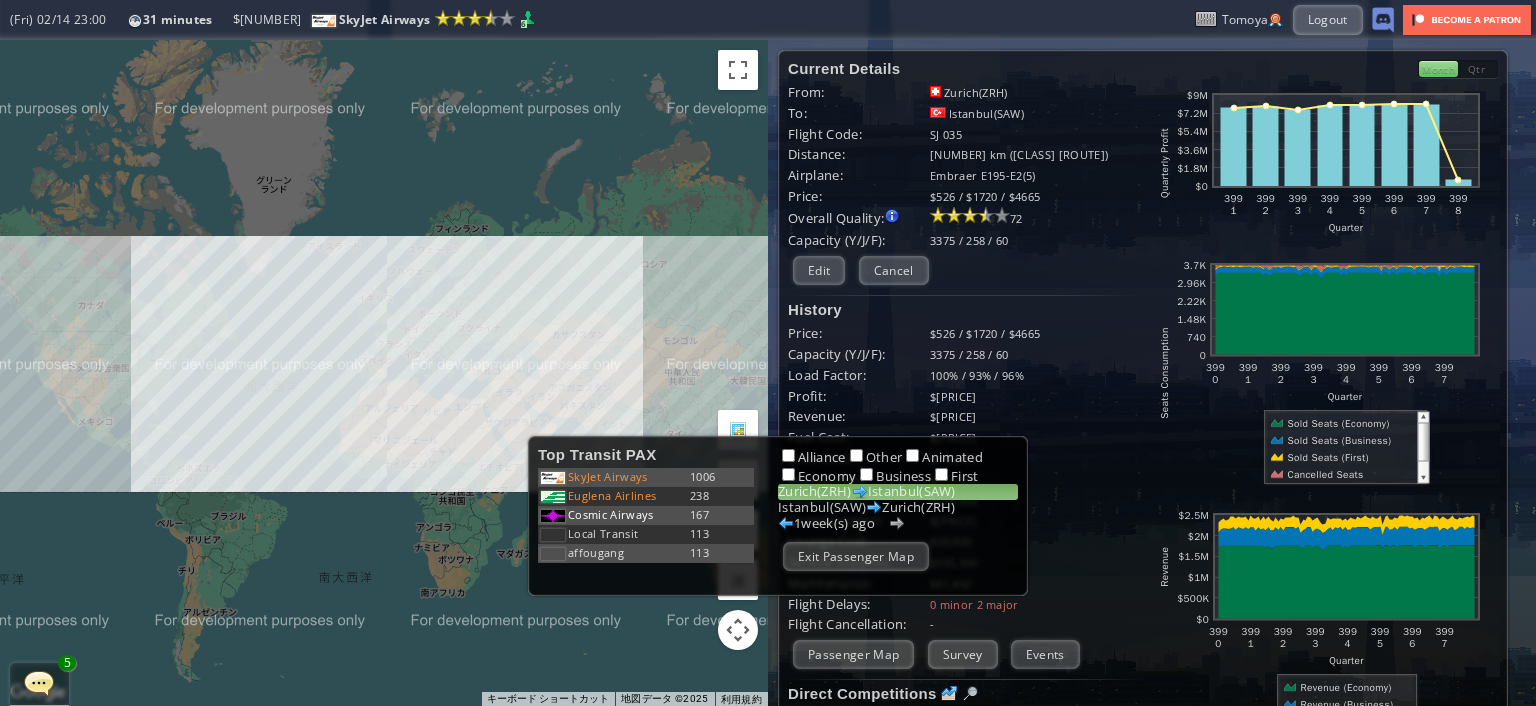click on "矢印キーを押すと移動します。" at bounding box center [384, 373] 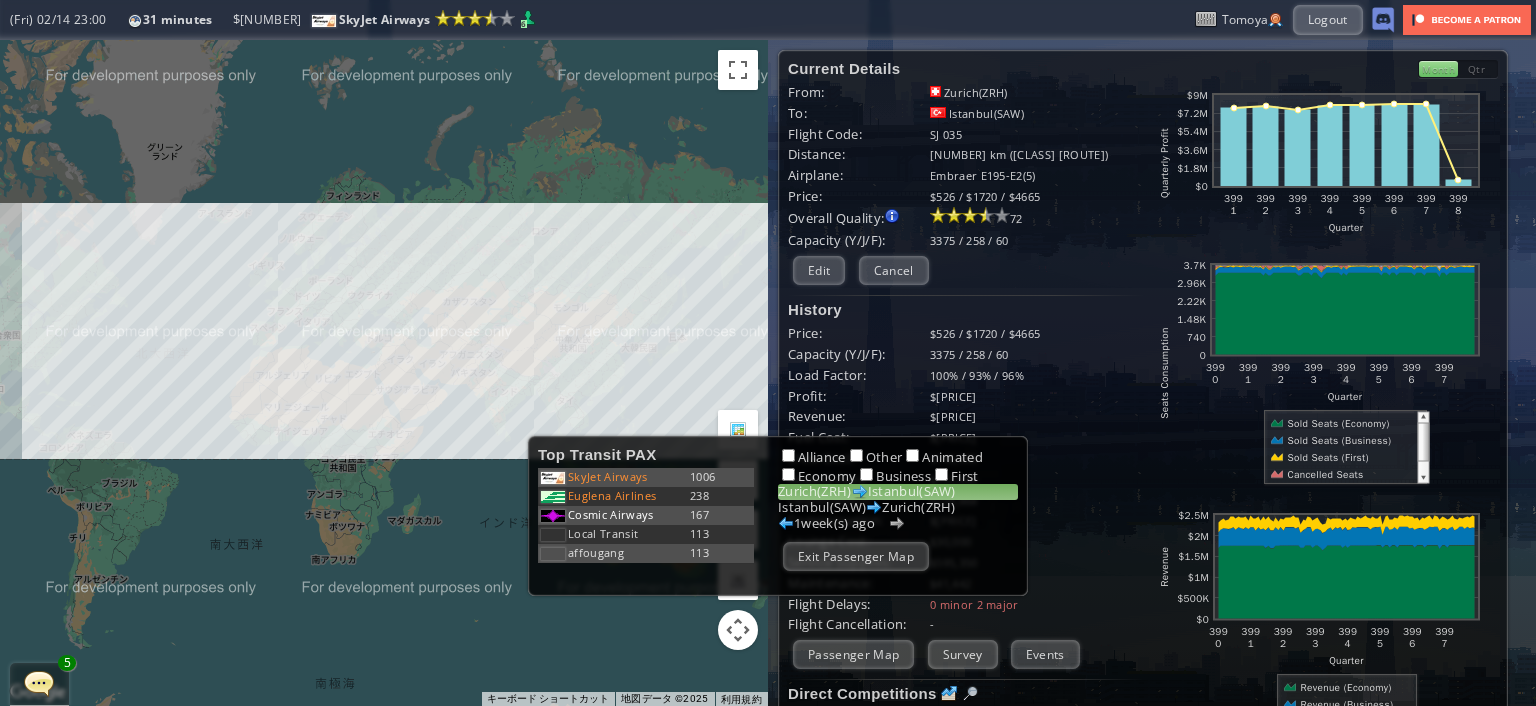 drag, startPoint x: 305, startPoint y: 442, endPoint x: 98, endPoint y: 425, distance: 207.6969 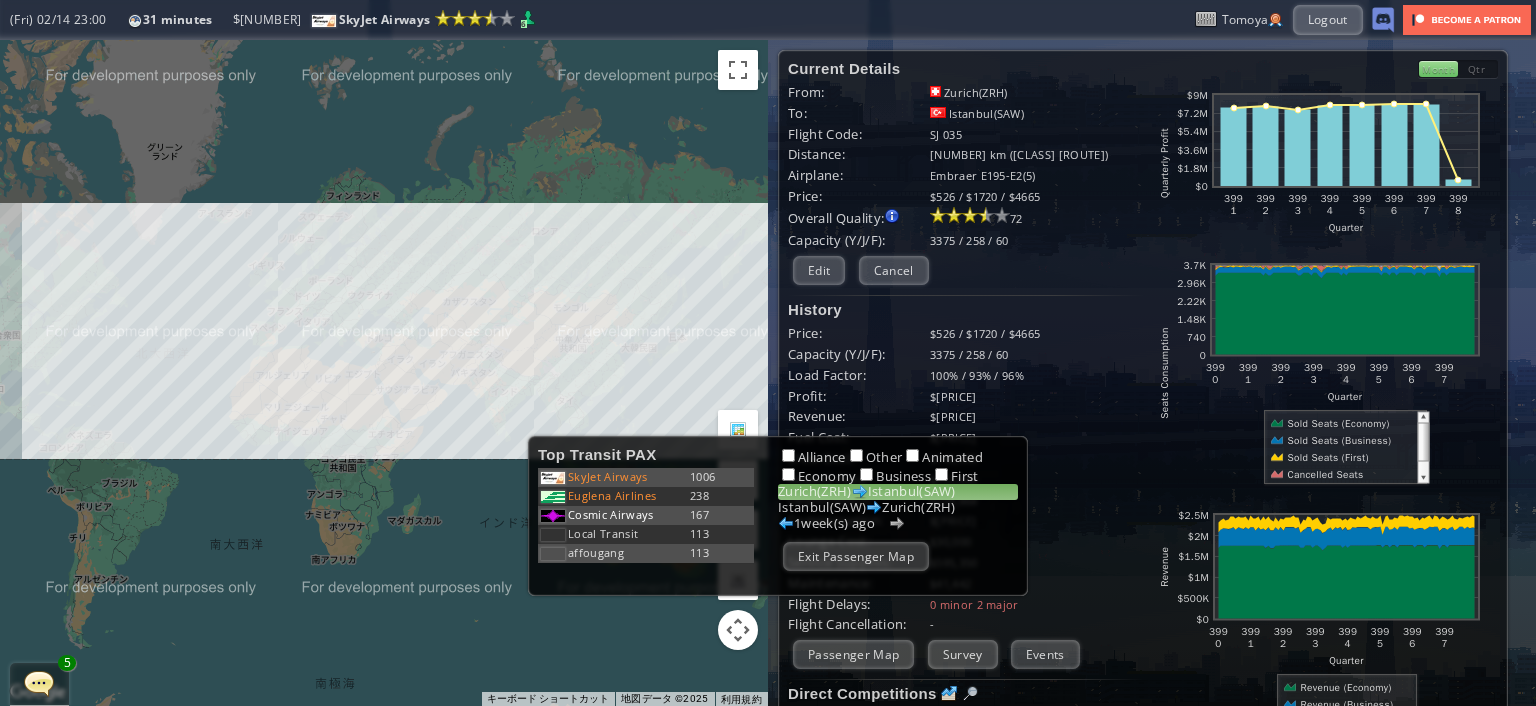 click on "矢印キーを押すと移動します。" at bounding box center [384, 373] 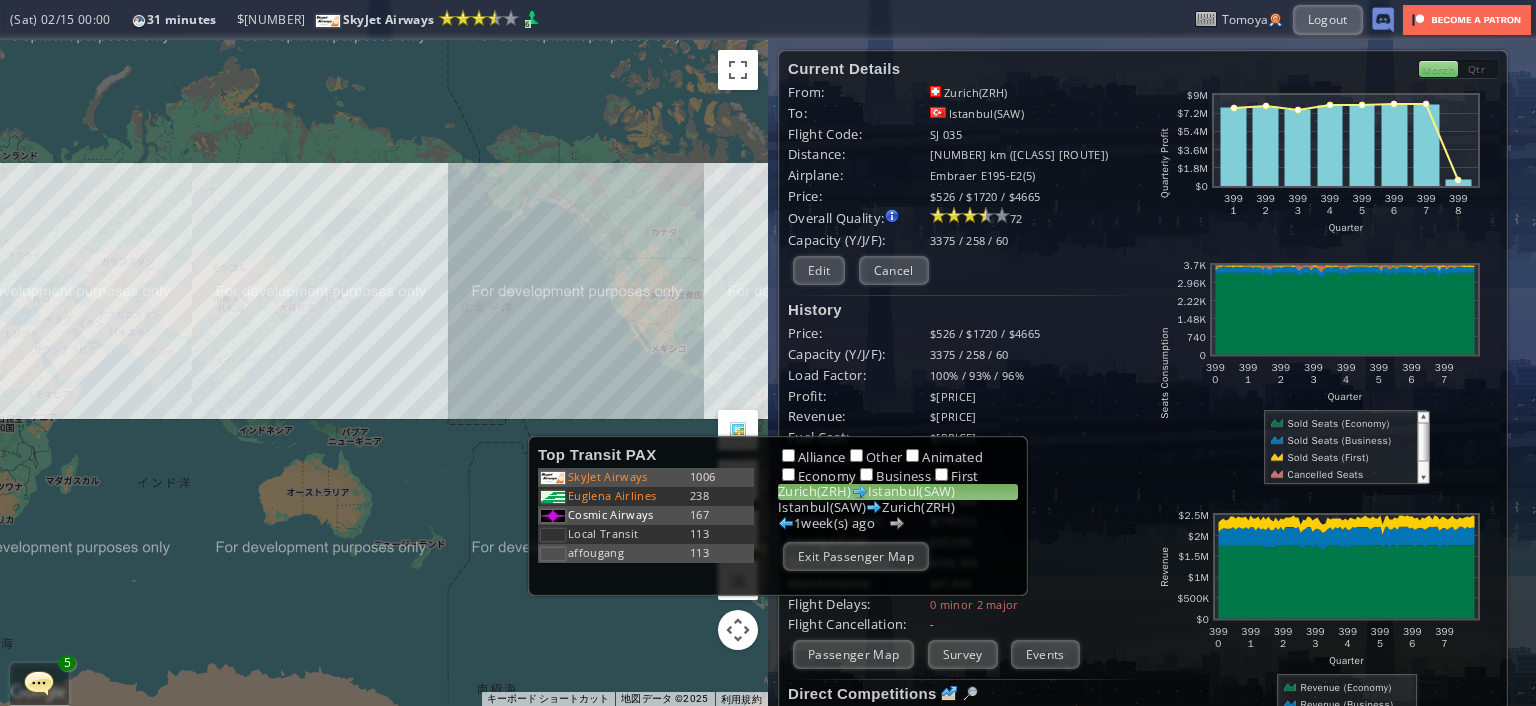 drag, startPoint x: 138, startPoint y: 413, endPoint x: 454, endPoint y: 663, distance: 402.93423 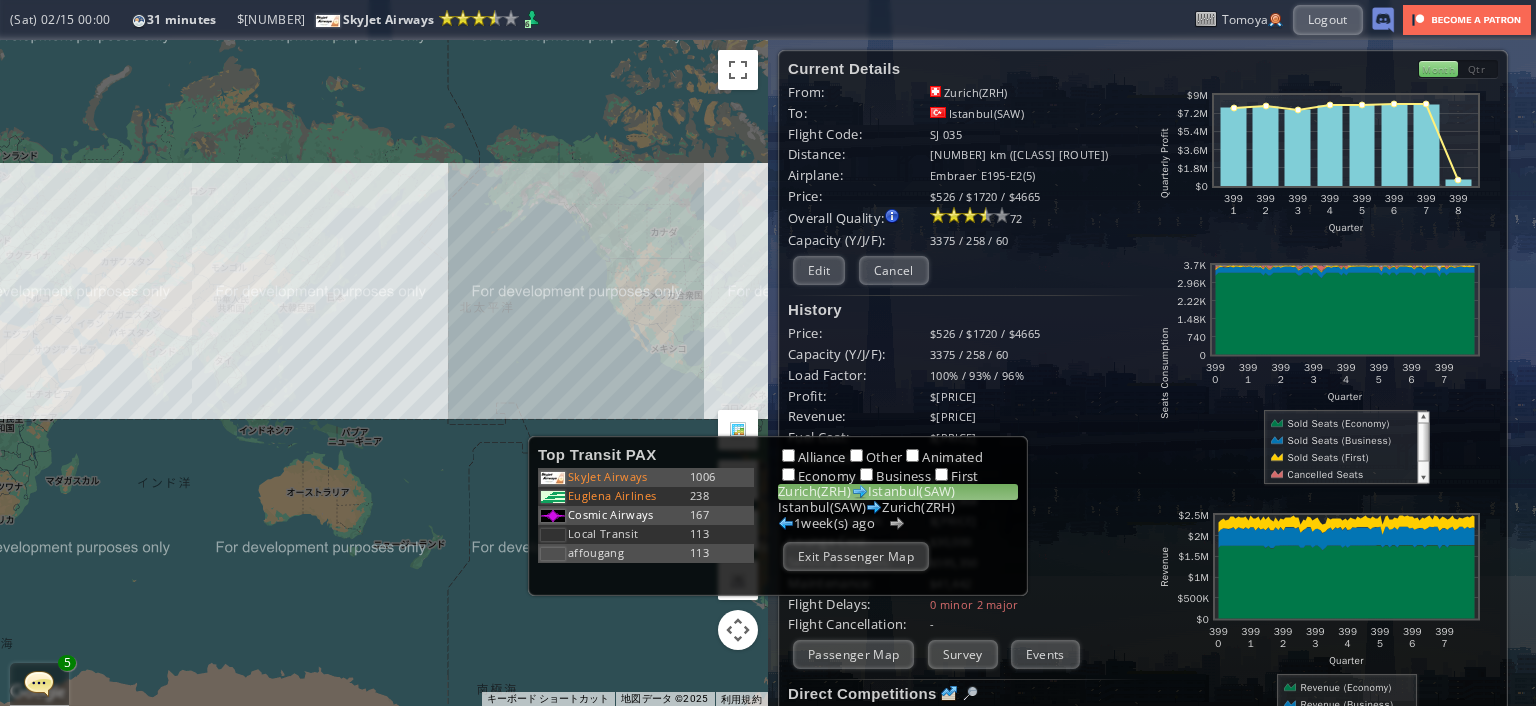 click on "矢印キーを押すと移動します。" at bounding box center (384, 373) 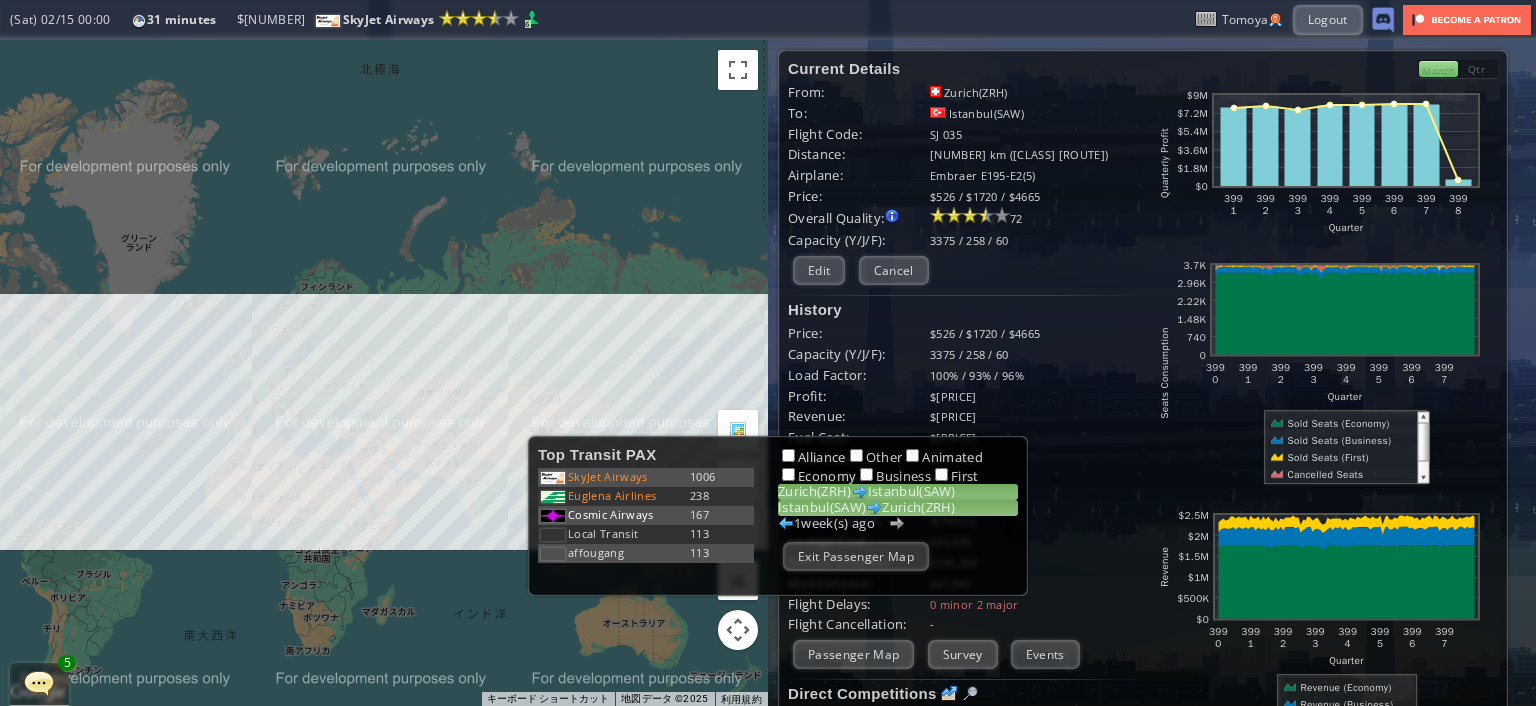 click on "Istanbul(SAW) Zurich(ZRH)" at bounding box center [898, 508] 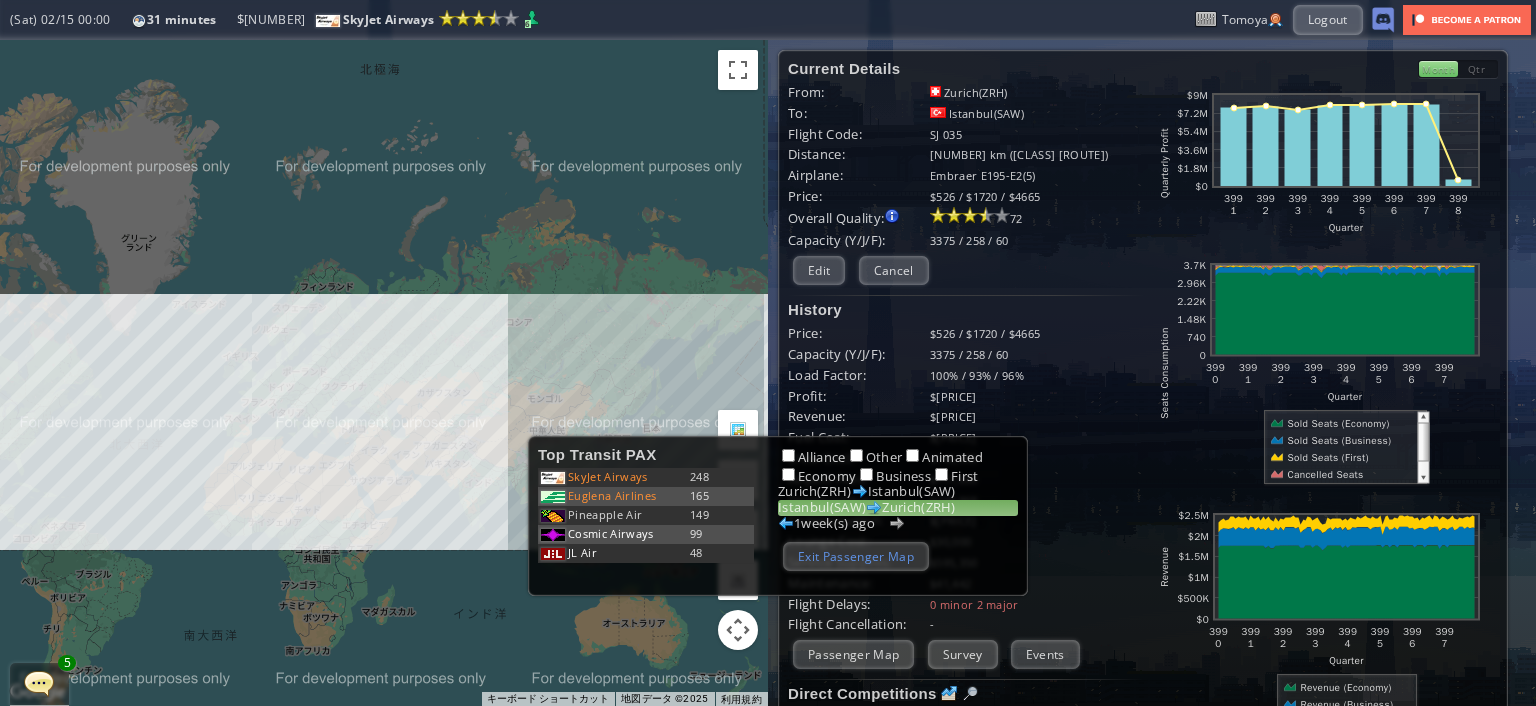 click on "Exit Passenger Map" at bounding box center [856, 556] 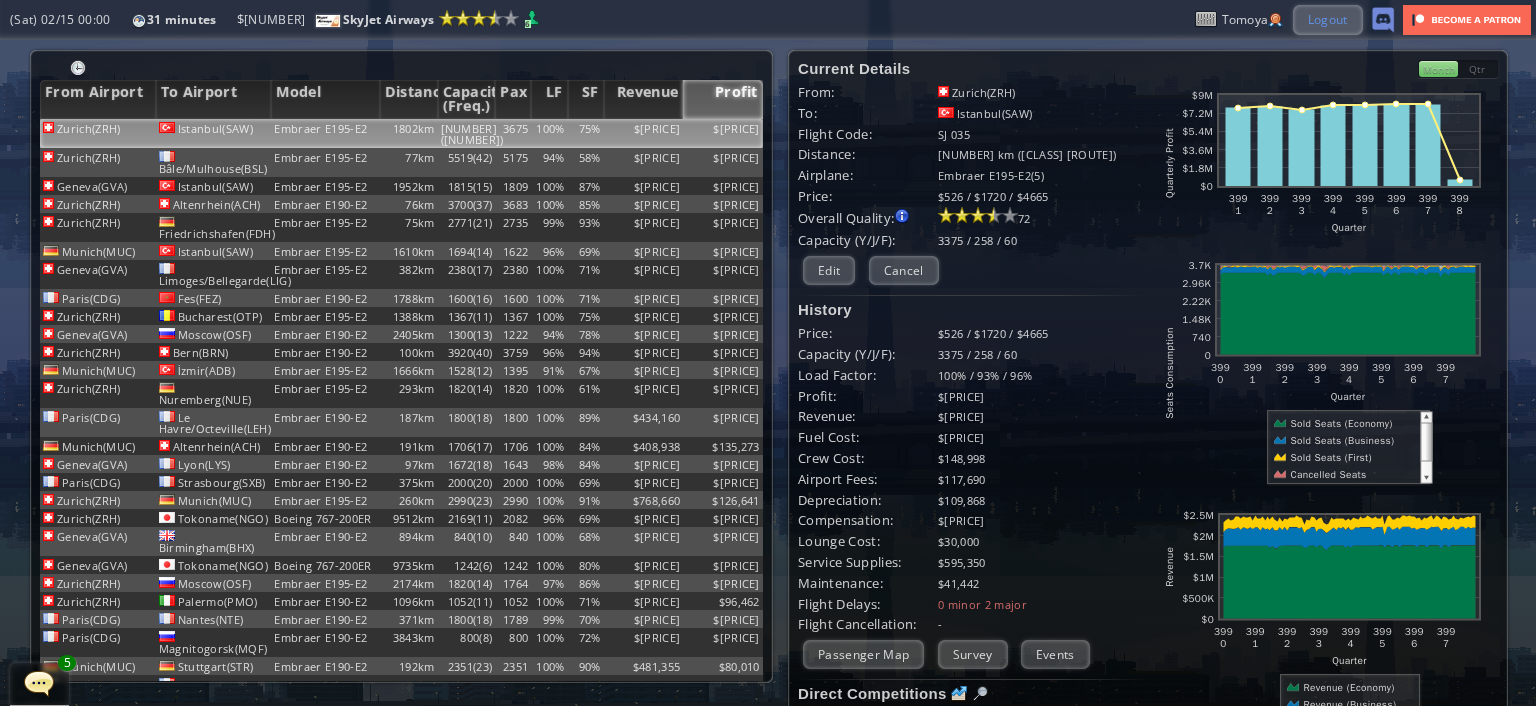 click on "Logout" at bounding box center (1328, 19) 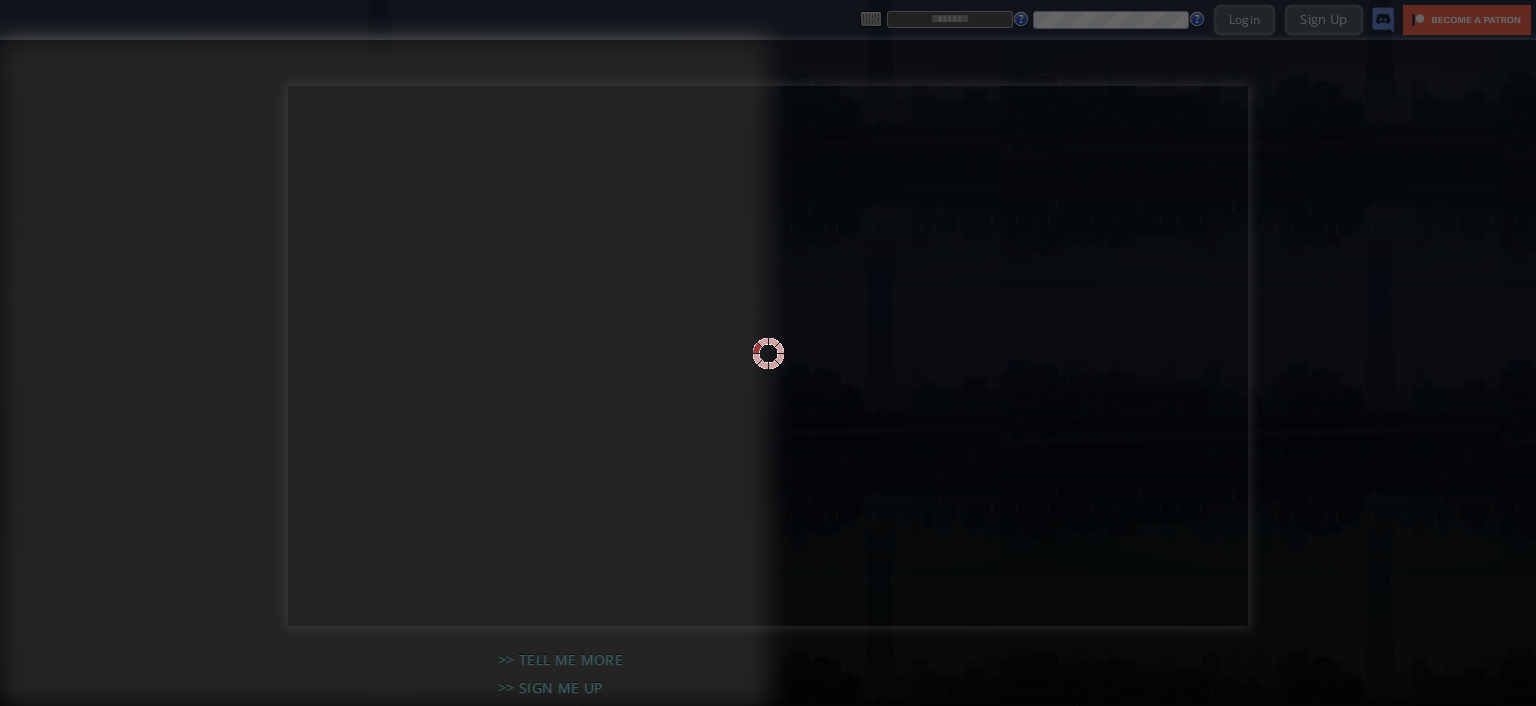 scroll, scrollTop: 0, scrollLeft: 0, axis: both 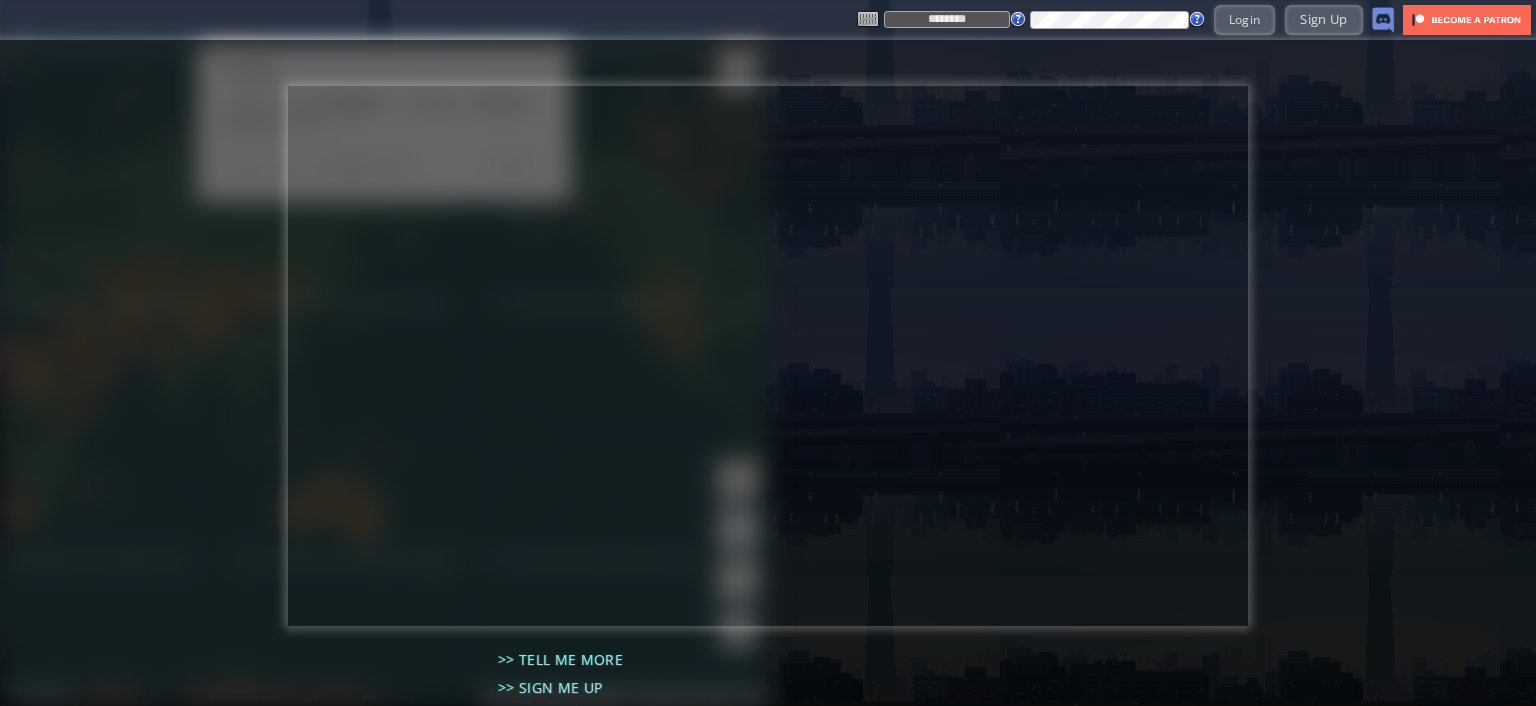 click on "********
Login
Sign Up" at bounding box center (1126, 19) 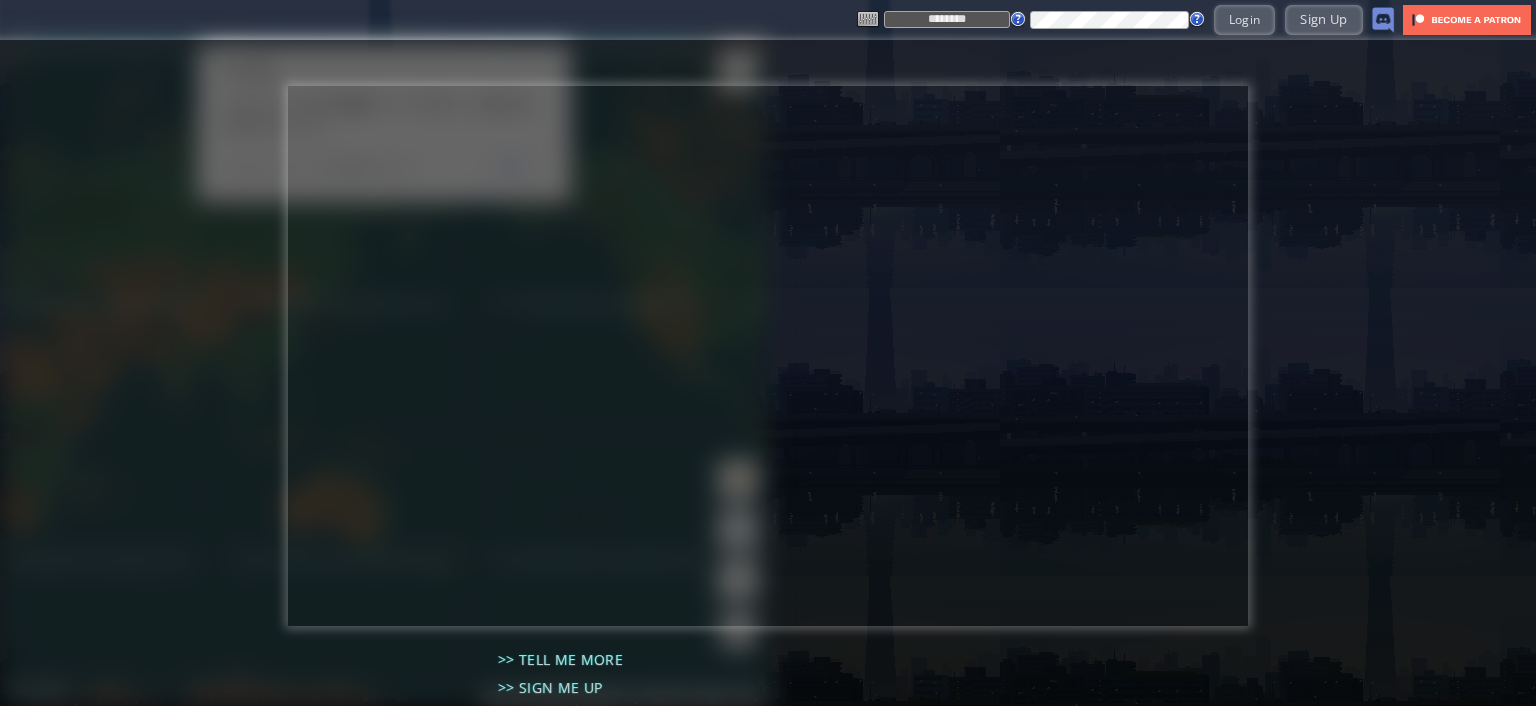 click on "********" at bounding box center (947, 19) 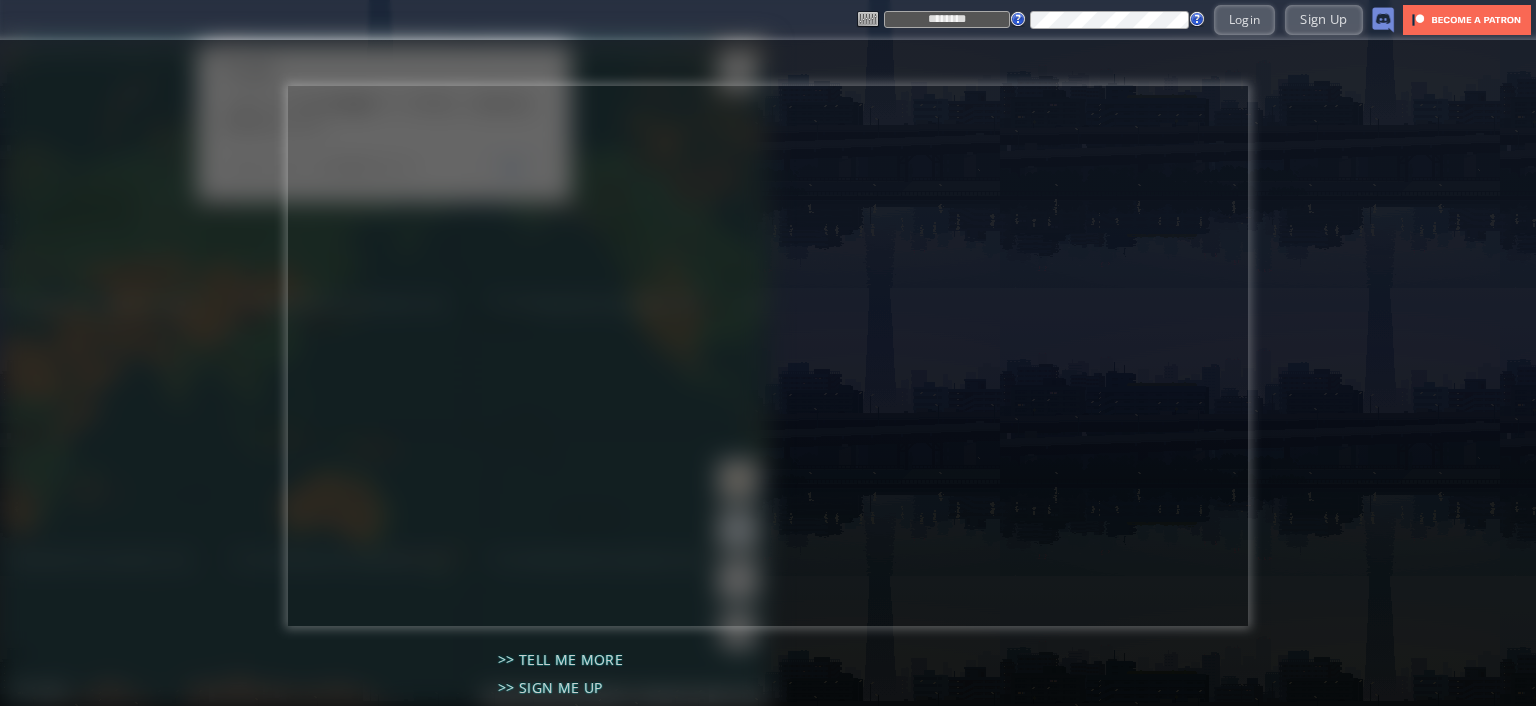 type on "*******" 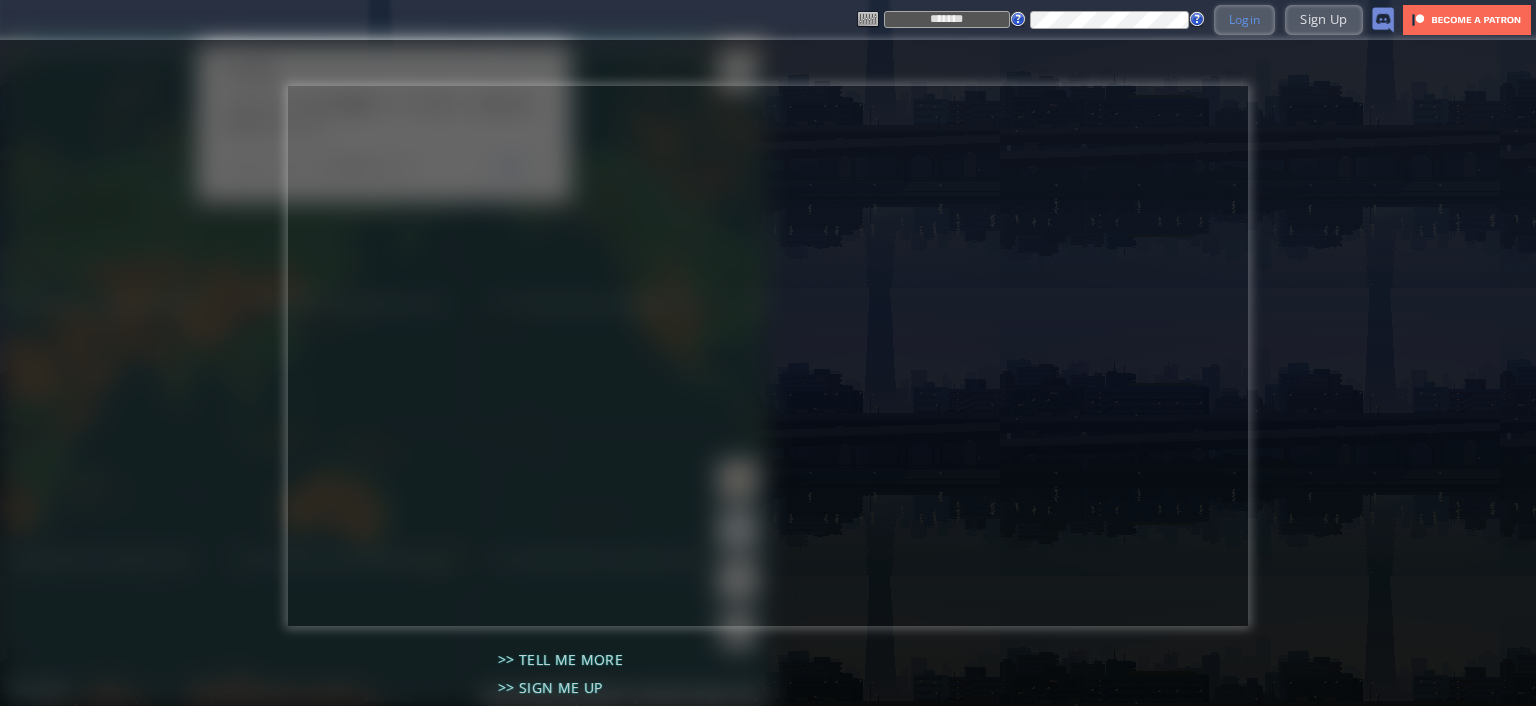 click on "Login" at bounding box center (1245, 19) 